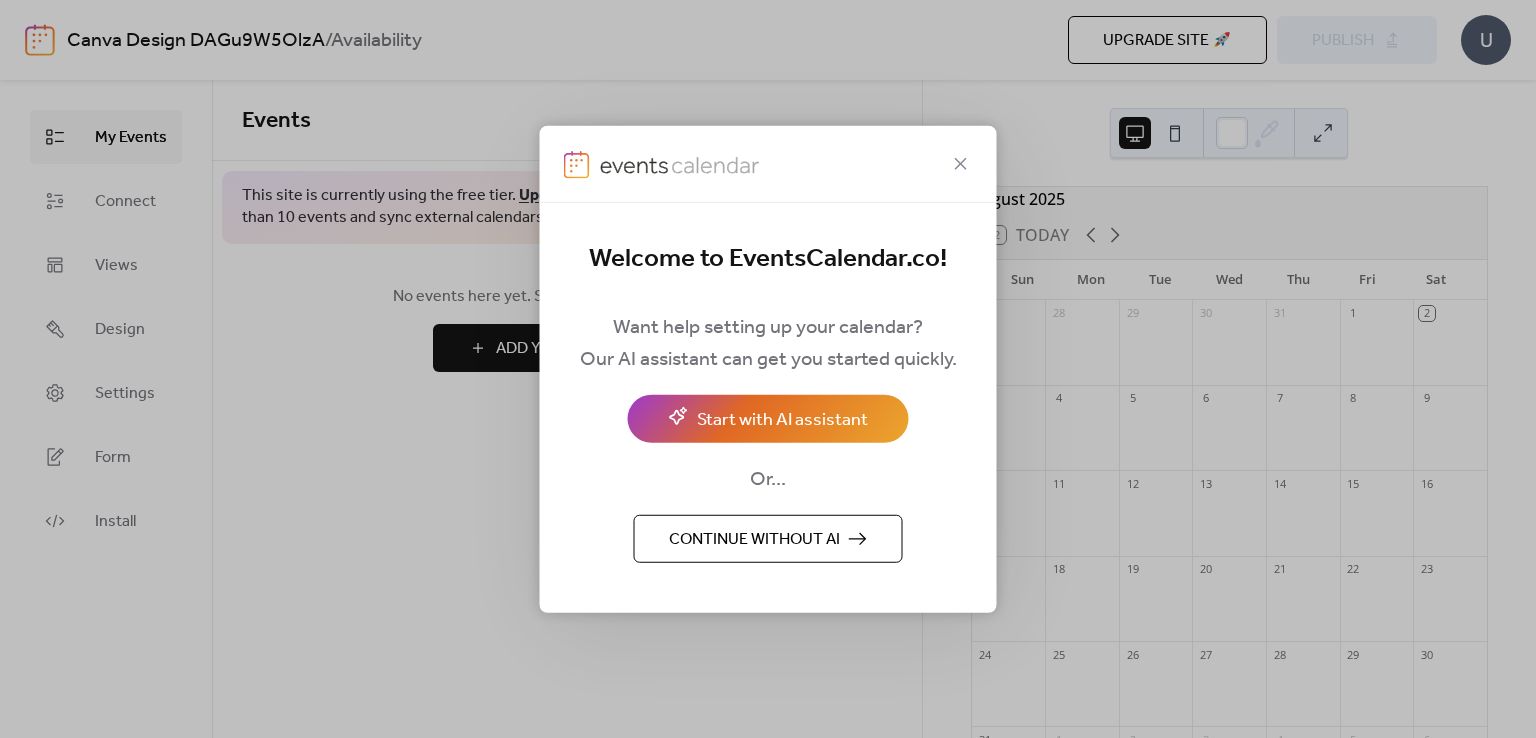 scroll, scrollTop: 0, scrollLeft: 0, axis: both 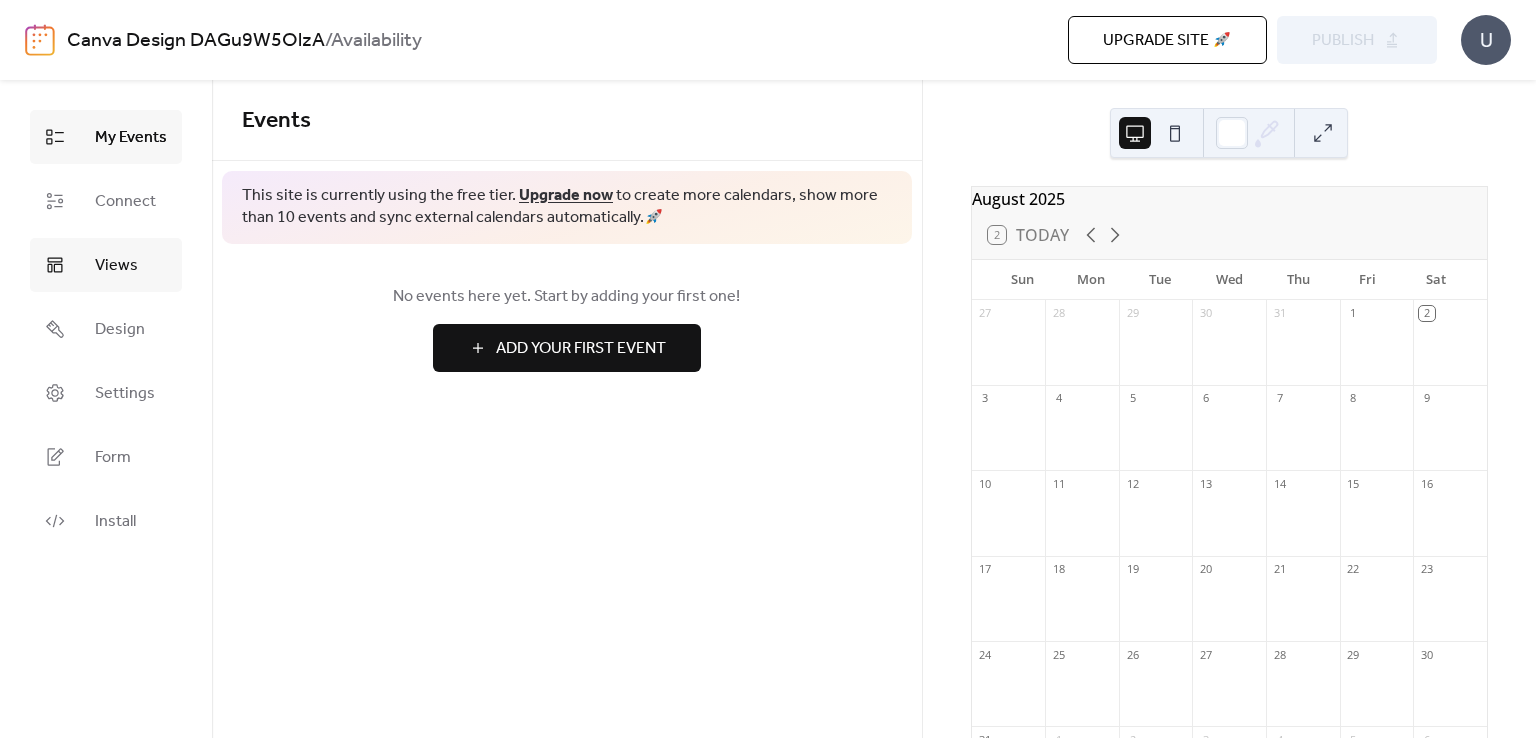 click on "Views" at bounding box center (116, 266) 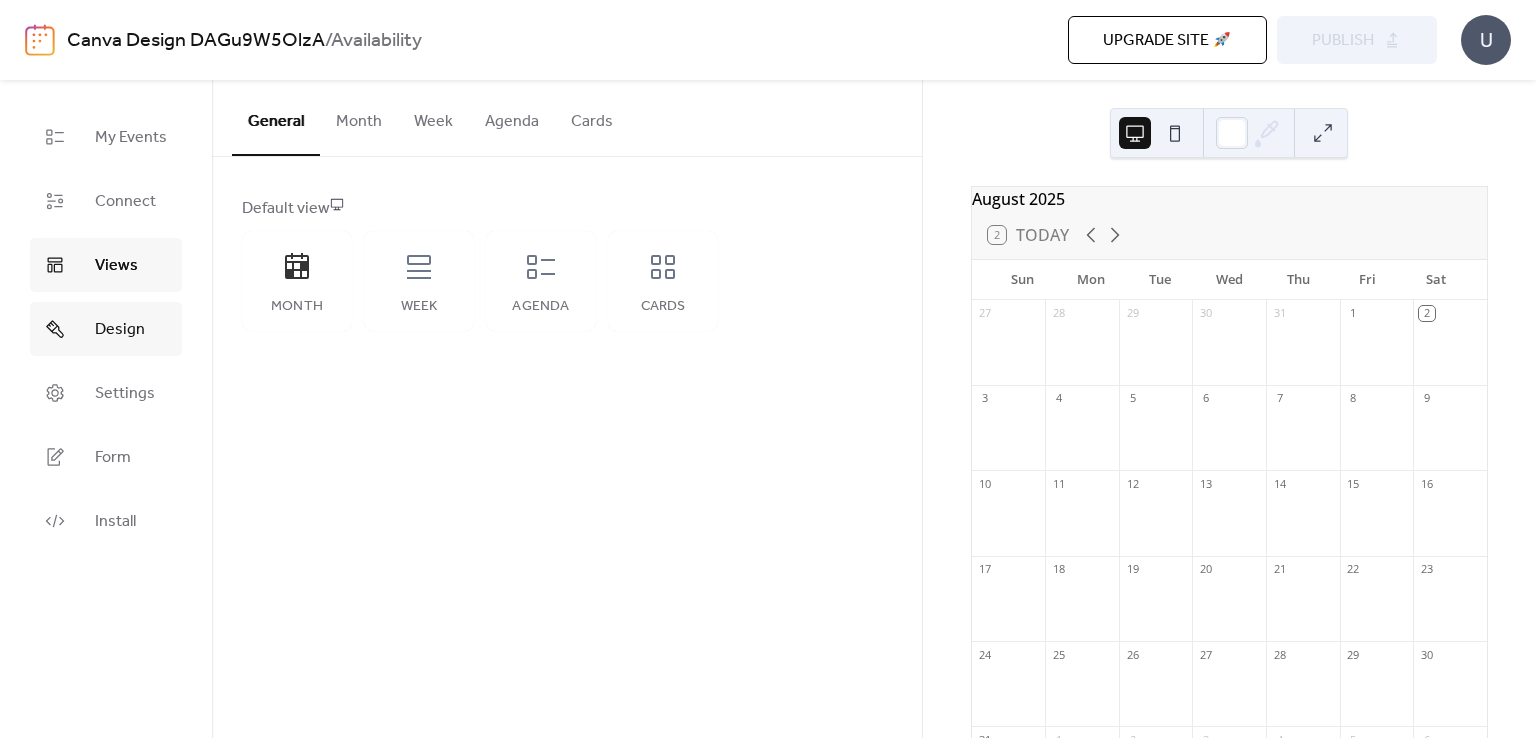 click on "Design" at bounding box center [120, 330] 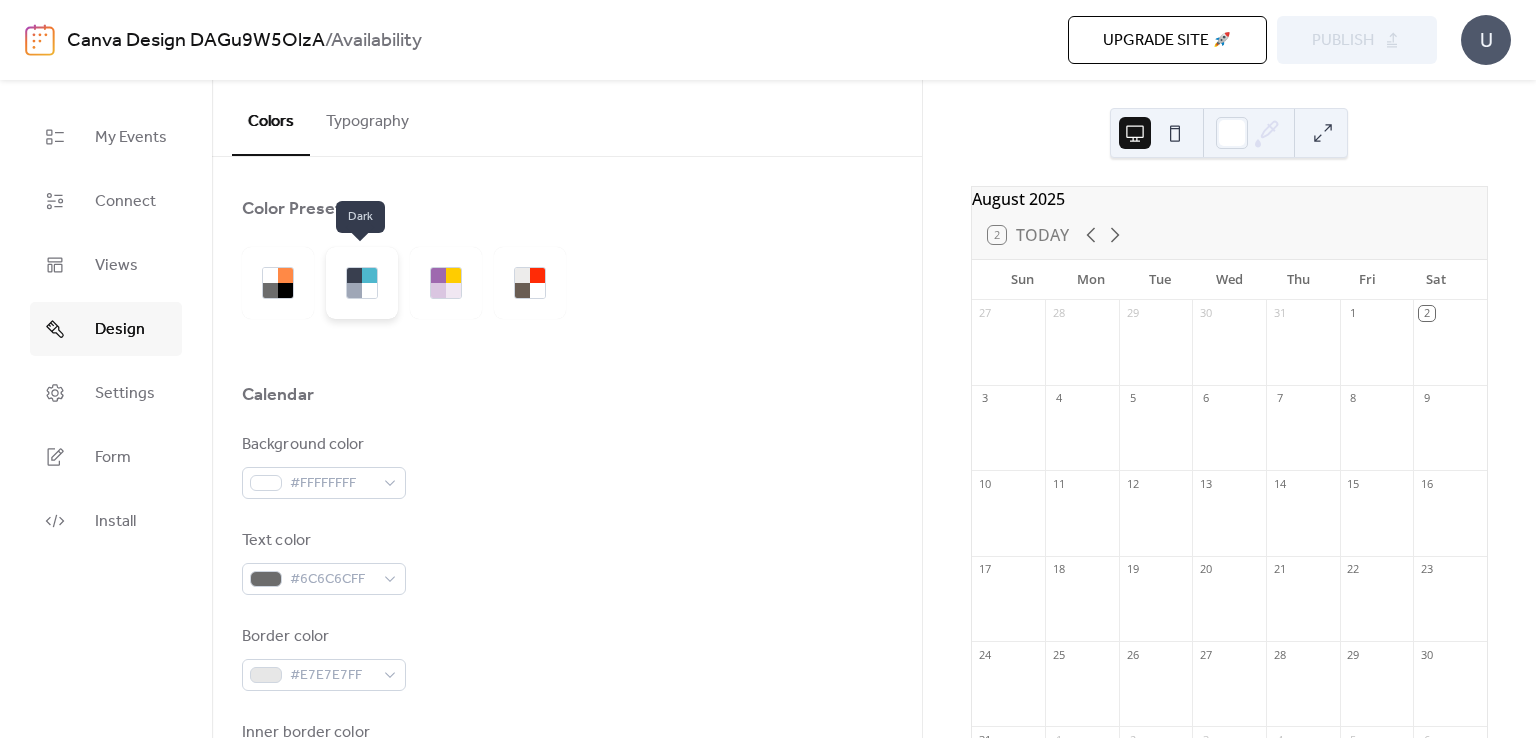 click at bounding box center [362, 283] 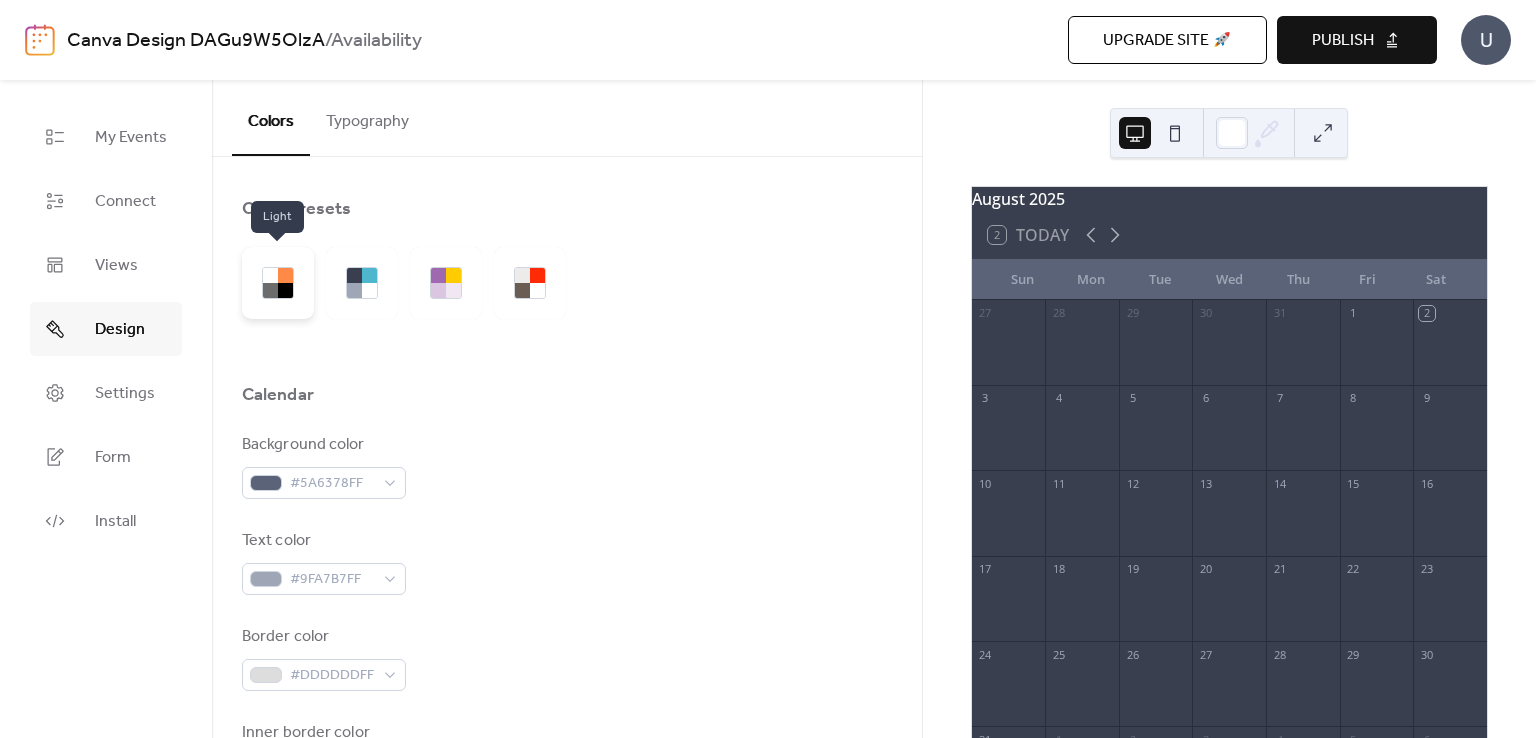 click at bounding box center [270, 290] 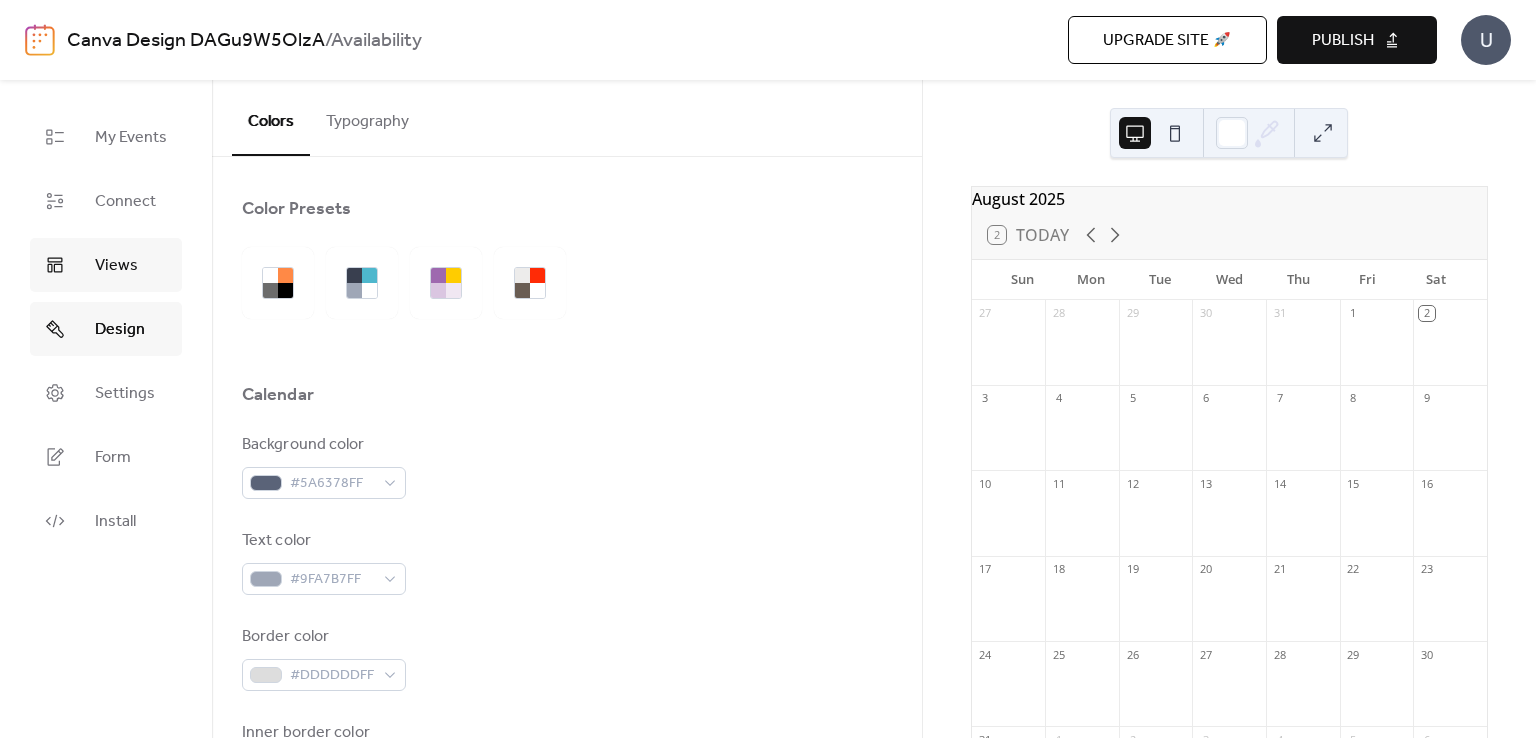 click on "Views" at bounding box center [106, 265] 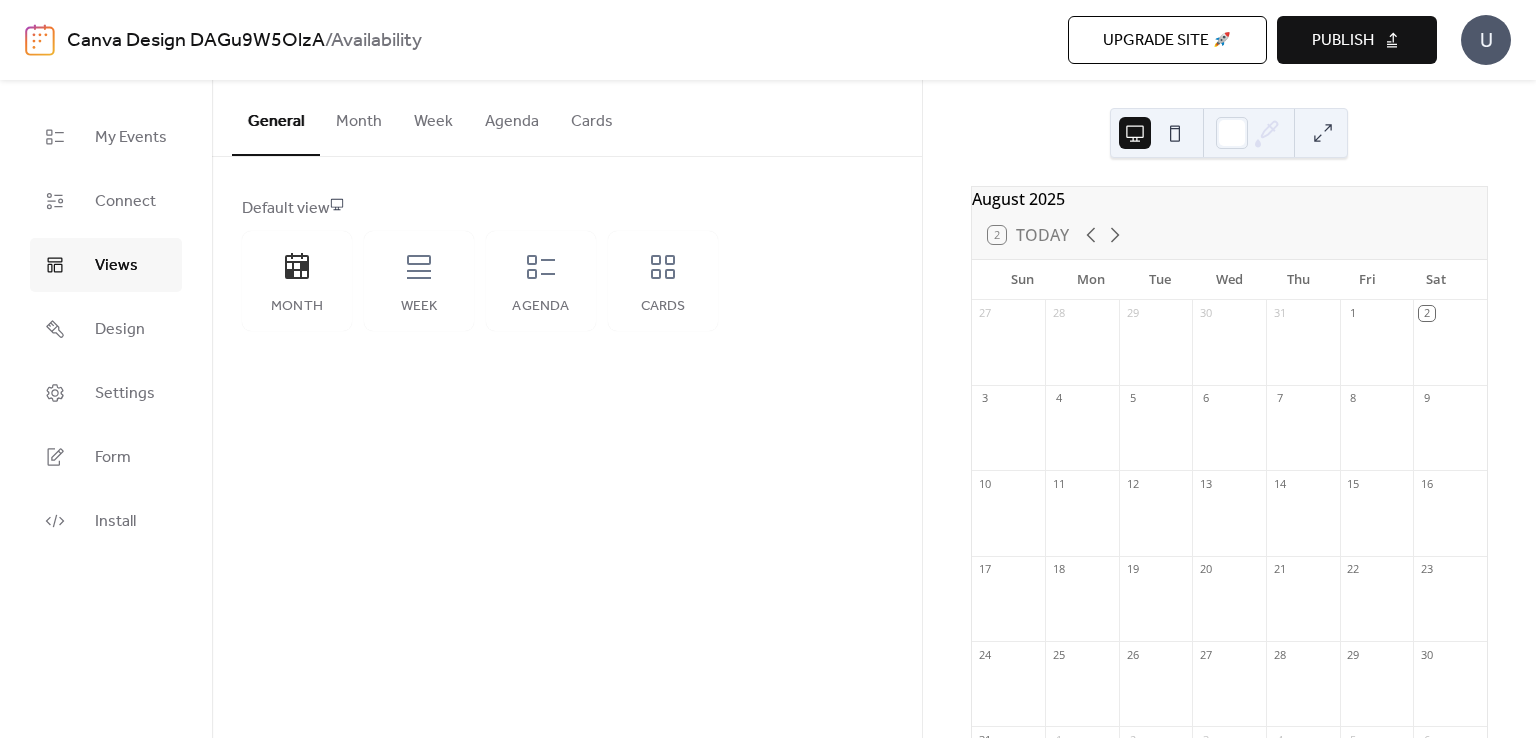 click on "Month" at bounding box center (359, 117) 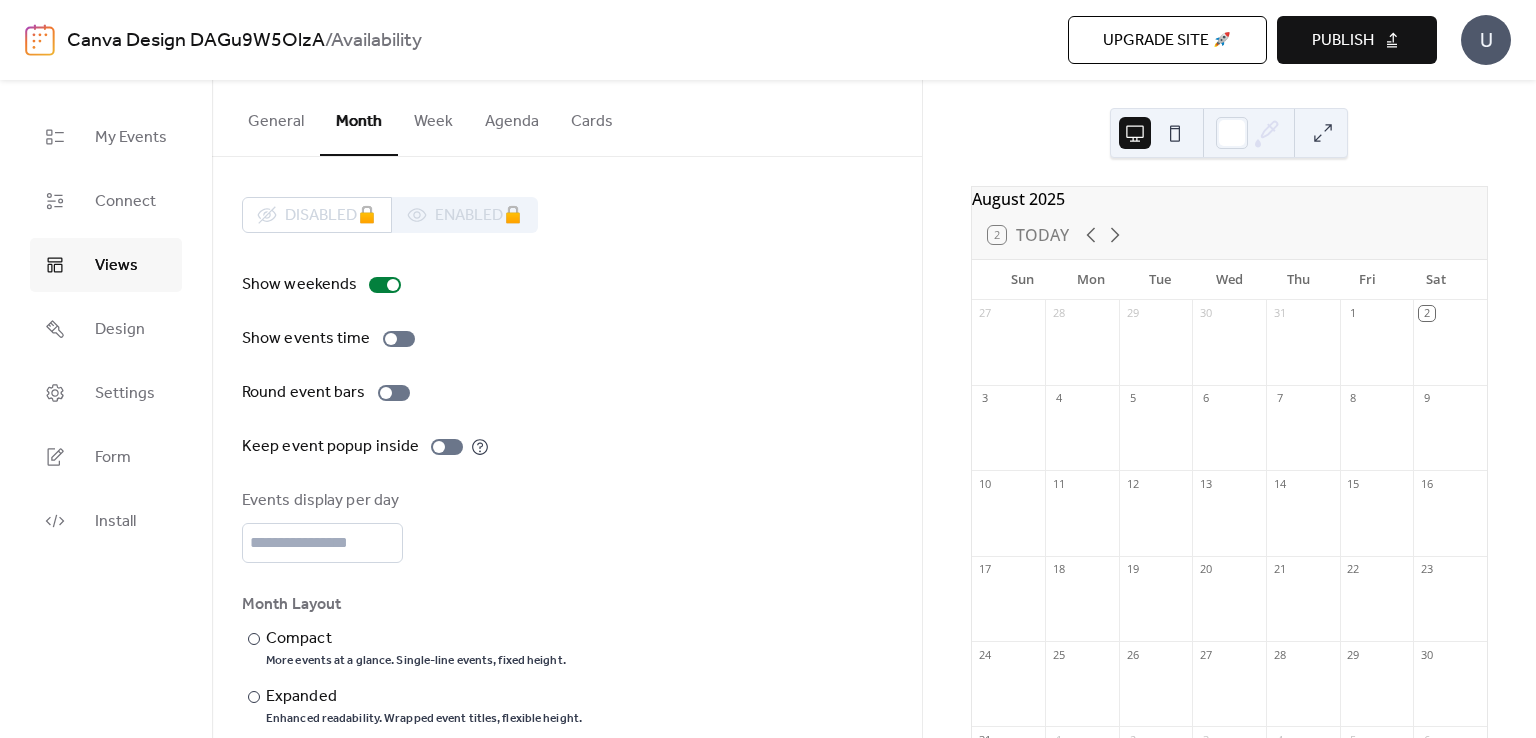 click on "General" at bounding box center [276, 117] 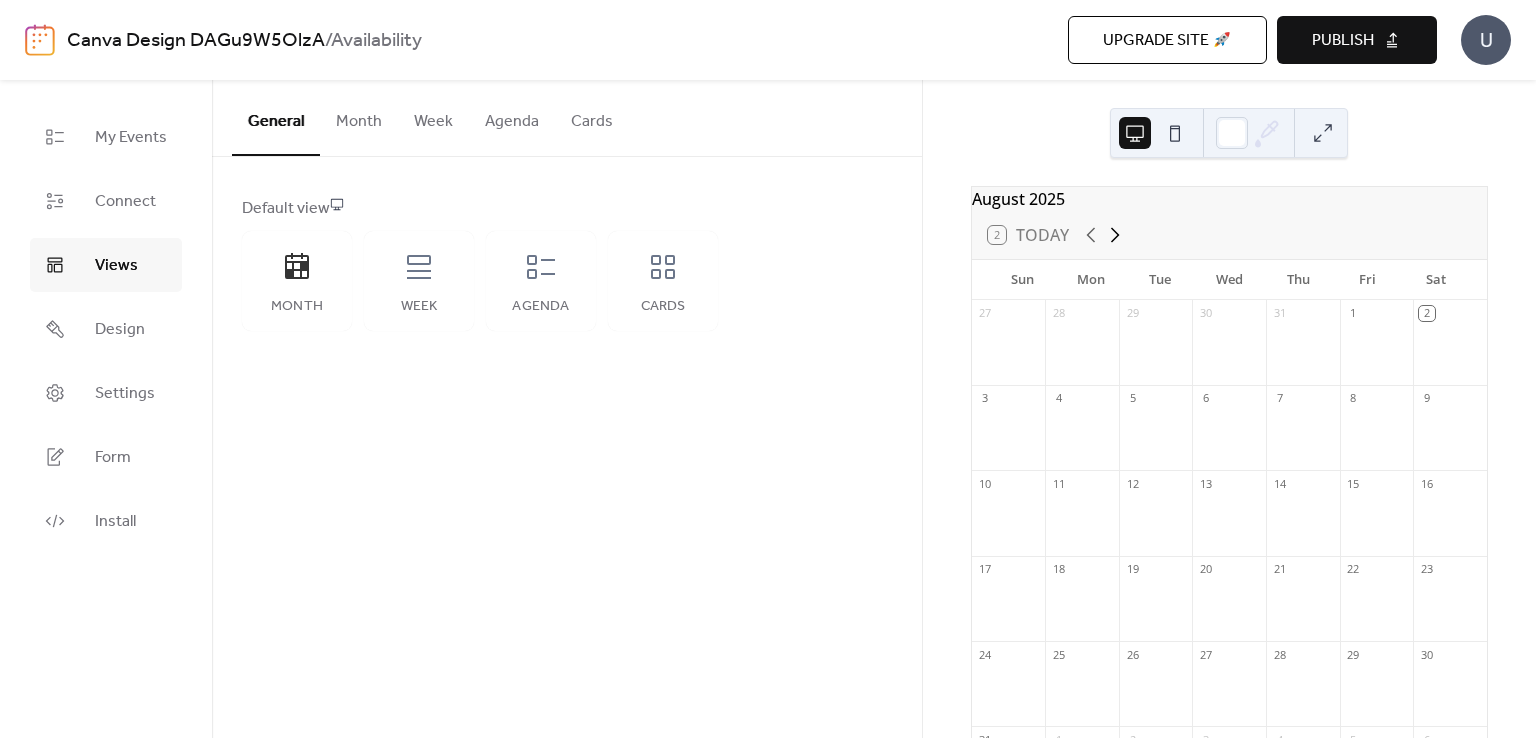 click 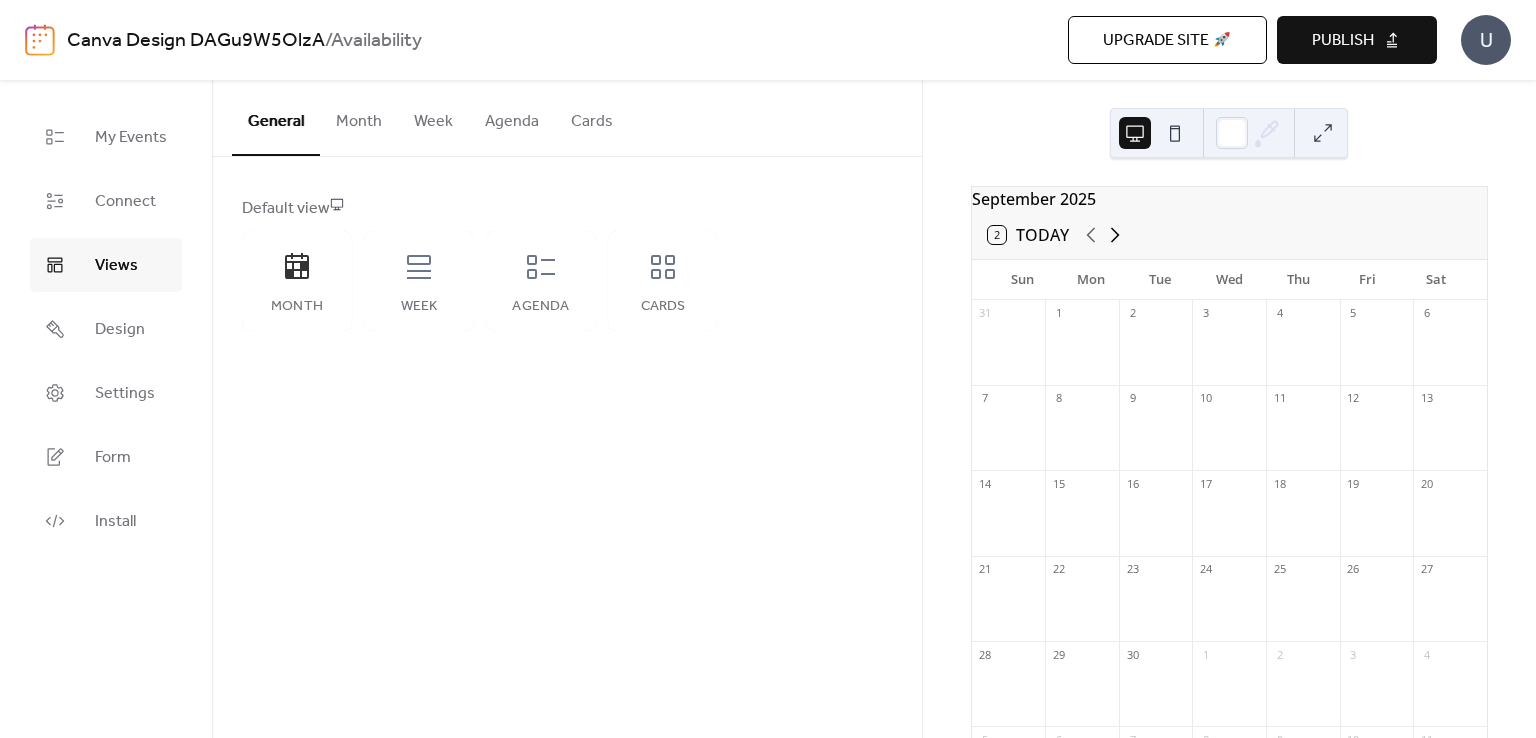 click 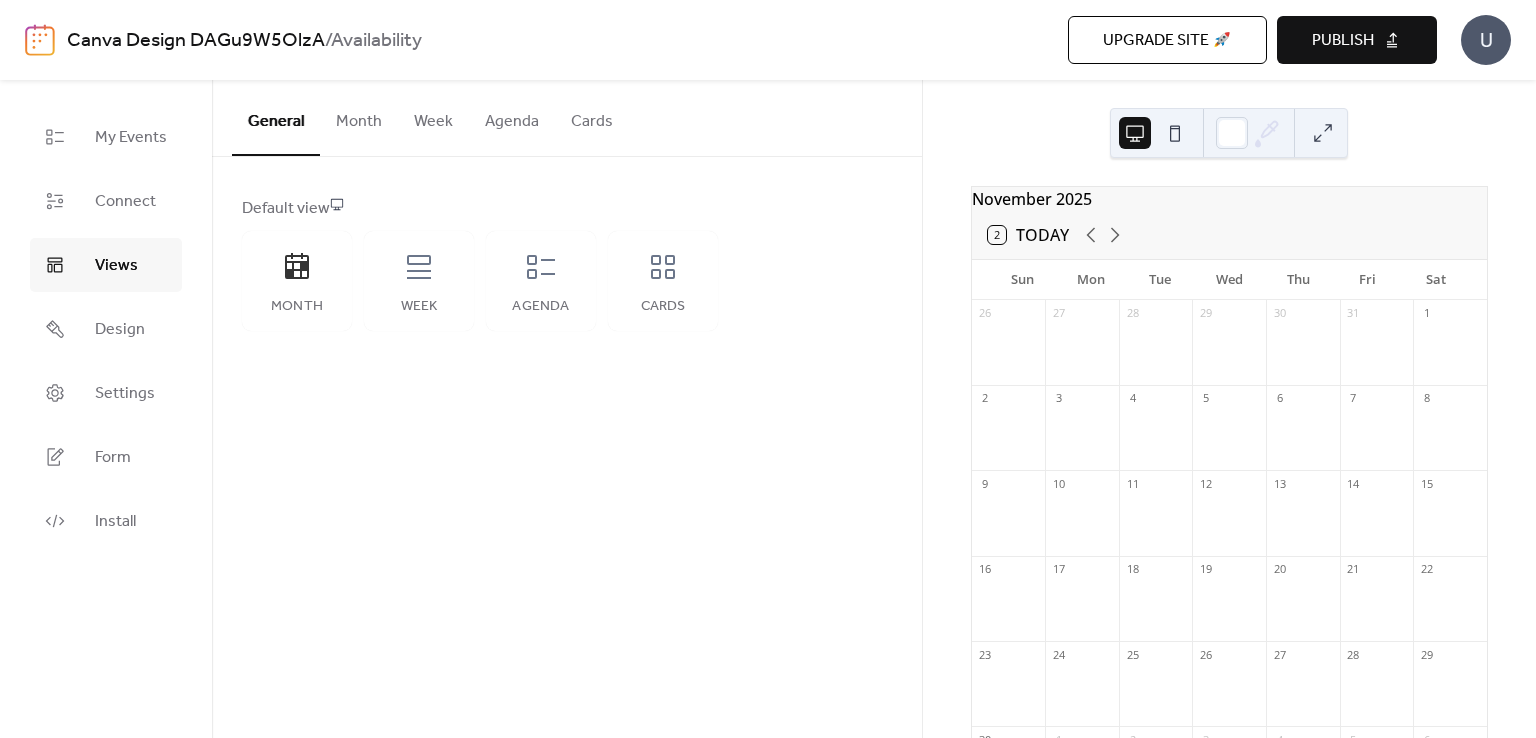 click on "General Month Week Agenda Cards Default view Month Week Agenda Cards Disabled  🔒 Enabled  🔒 Show weekends Show events time Round event bars Keep event popup inside Events display per day * Month Layout ​ Compact More events at a glance. Single-line events, fixed height. ​ Expanded Enhanced readability. Wrapped event titles, flexible height. Disabled  🔒 Enabled  🔒 Fixed height Calendar height (px) *** Show weekends Disabled  🔒 Enabled  🔒 Fixed height Calendar height (px) *** Image aspect ratio Original Title Max number of events to display ** Show date icon on mobile Minimize event description Disabled  🔒 Enabled  🔒 Fixed height Calendar height (px) *** Title Max number of events to display ** Card size Small Default Image ;" at bounding box center [567, 409] 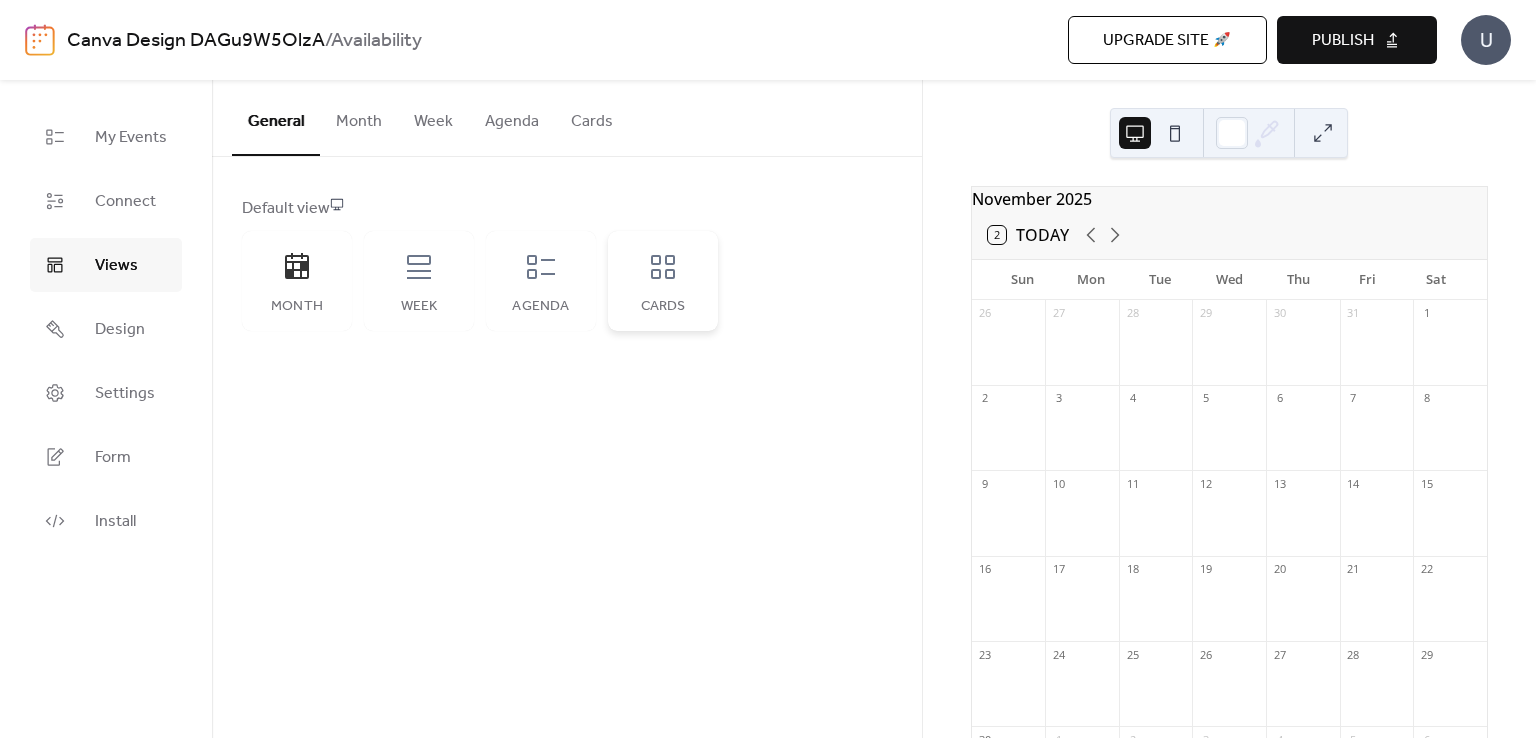 click on "Cards" at bounding box center (663, 281) 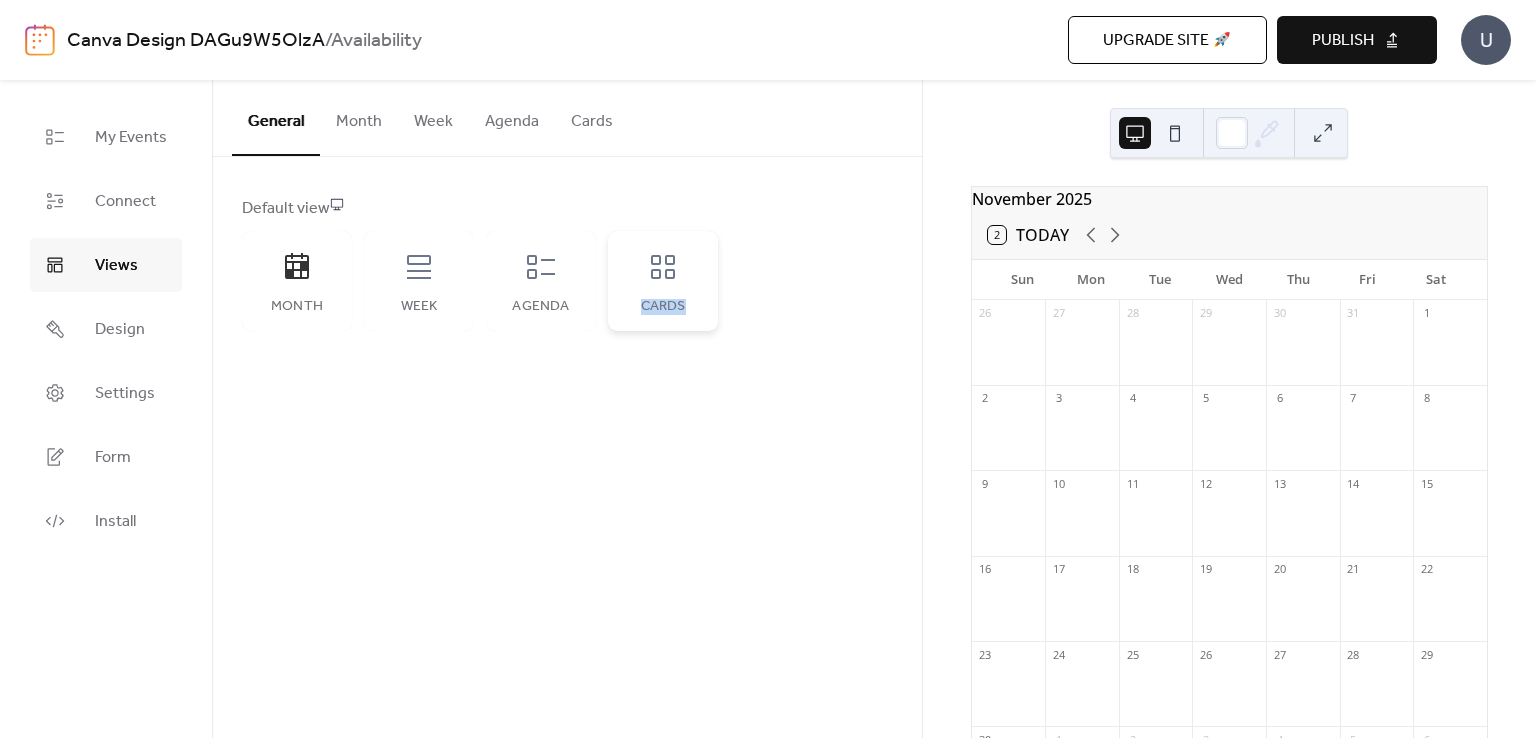 click on "Cards" at bounding box center (663, 281) 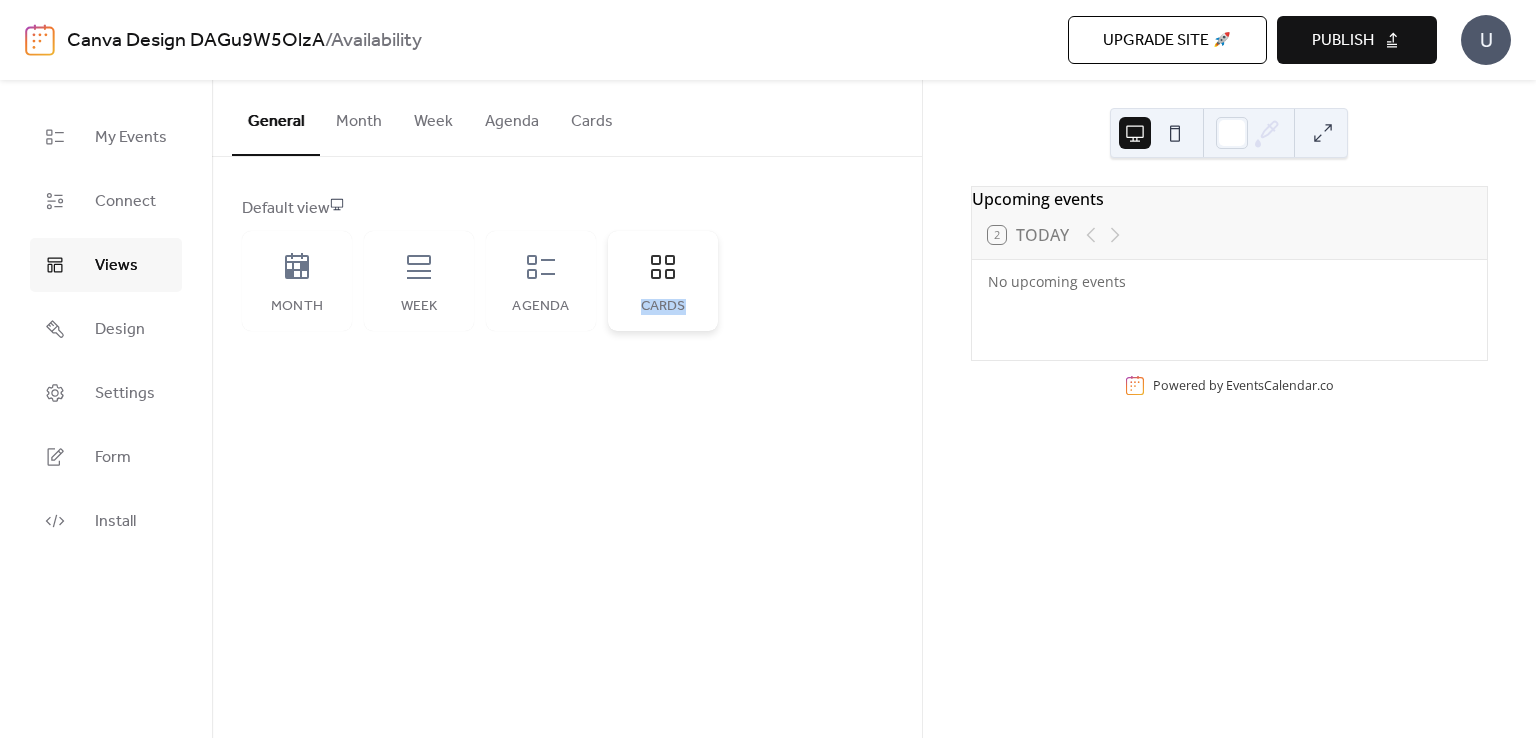 click 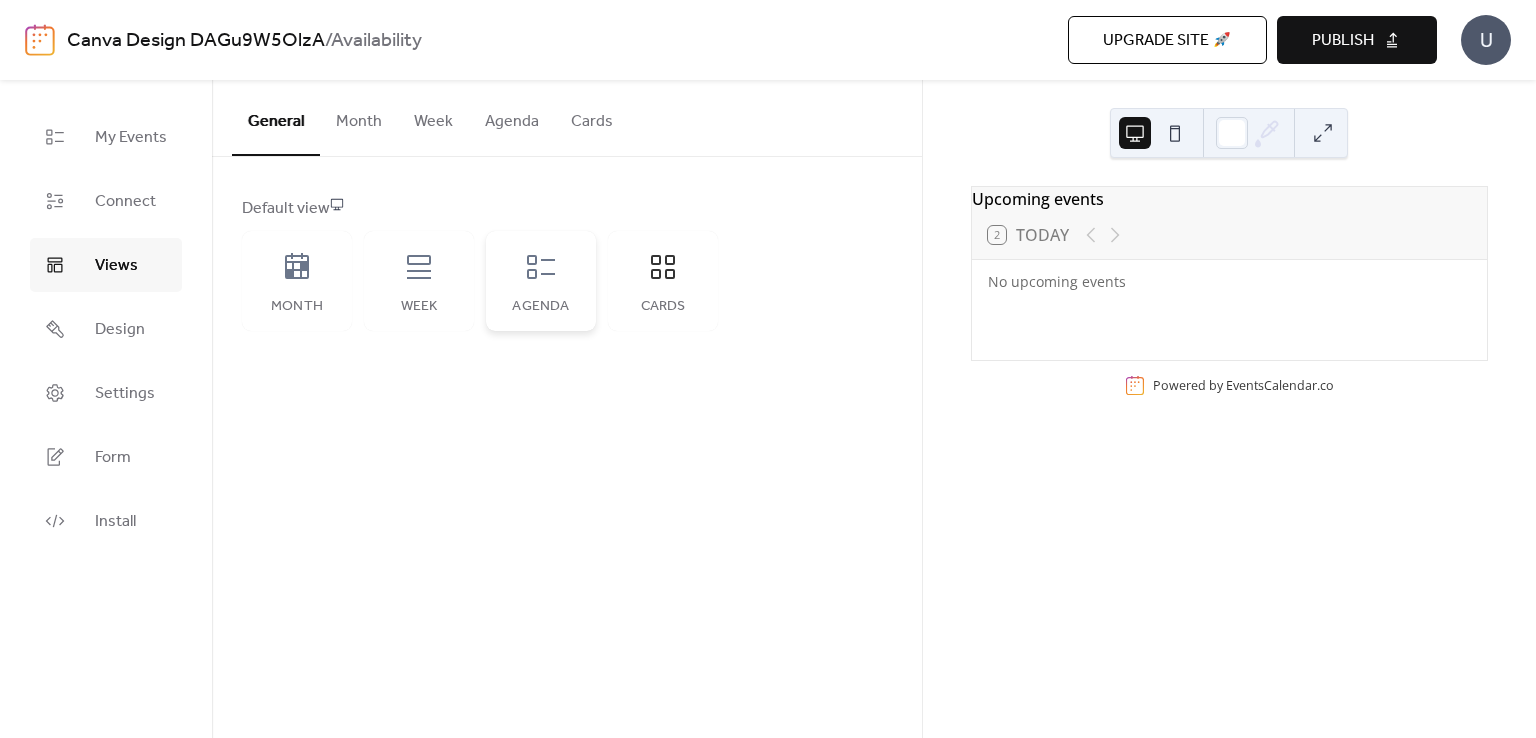 click on "Agenda" at bounding box center [541, 281] 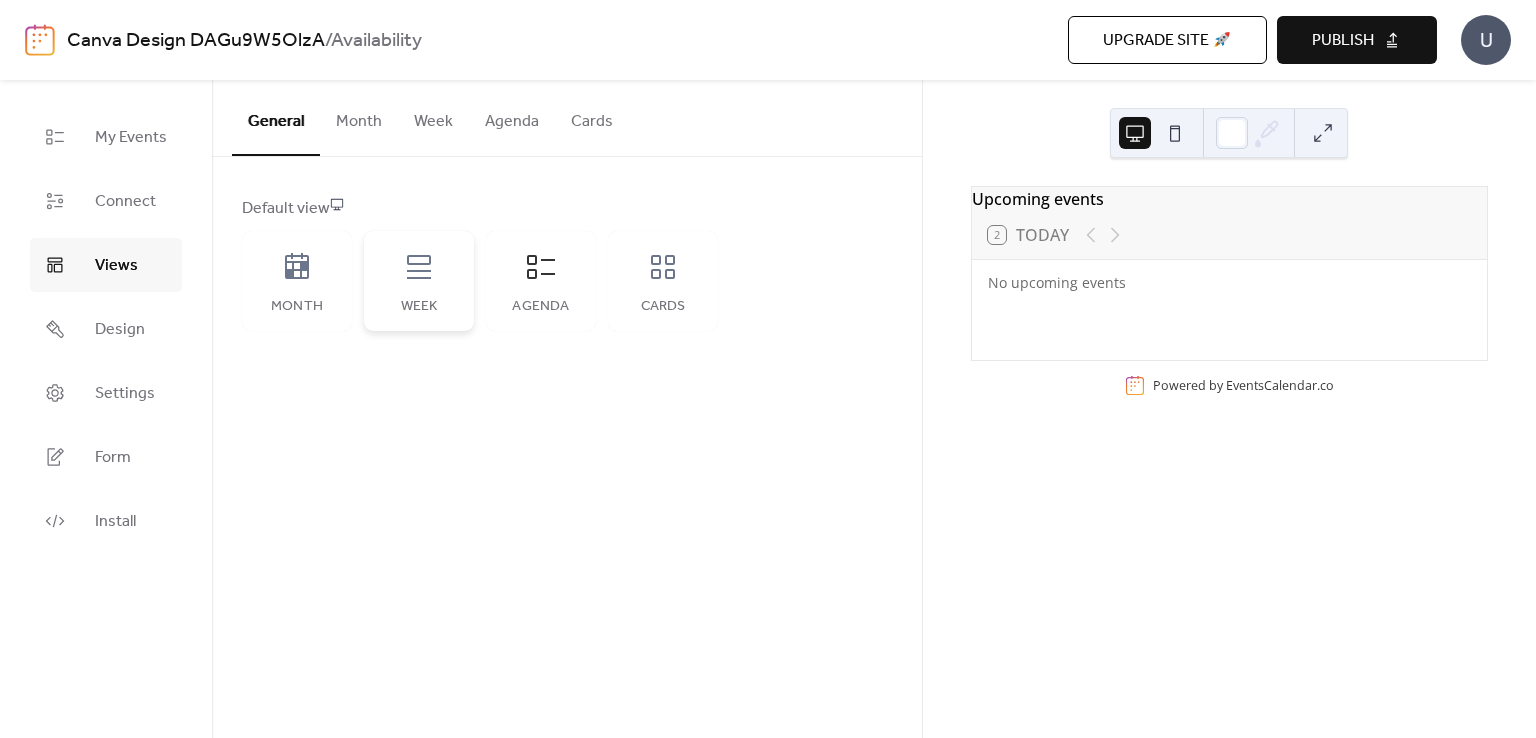 click 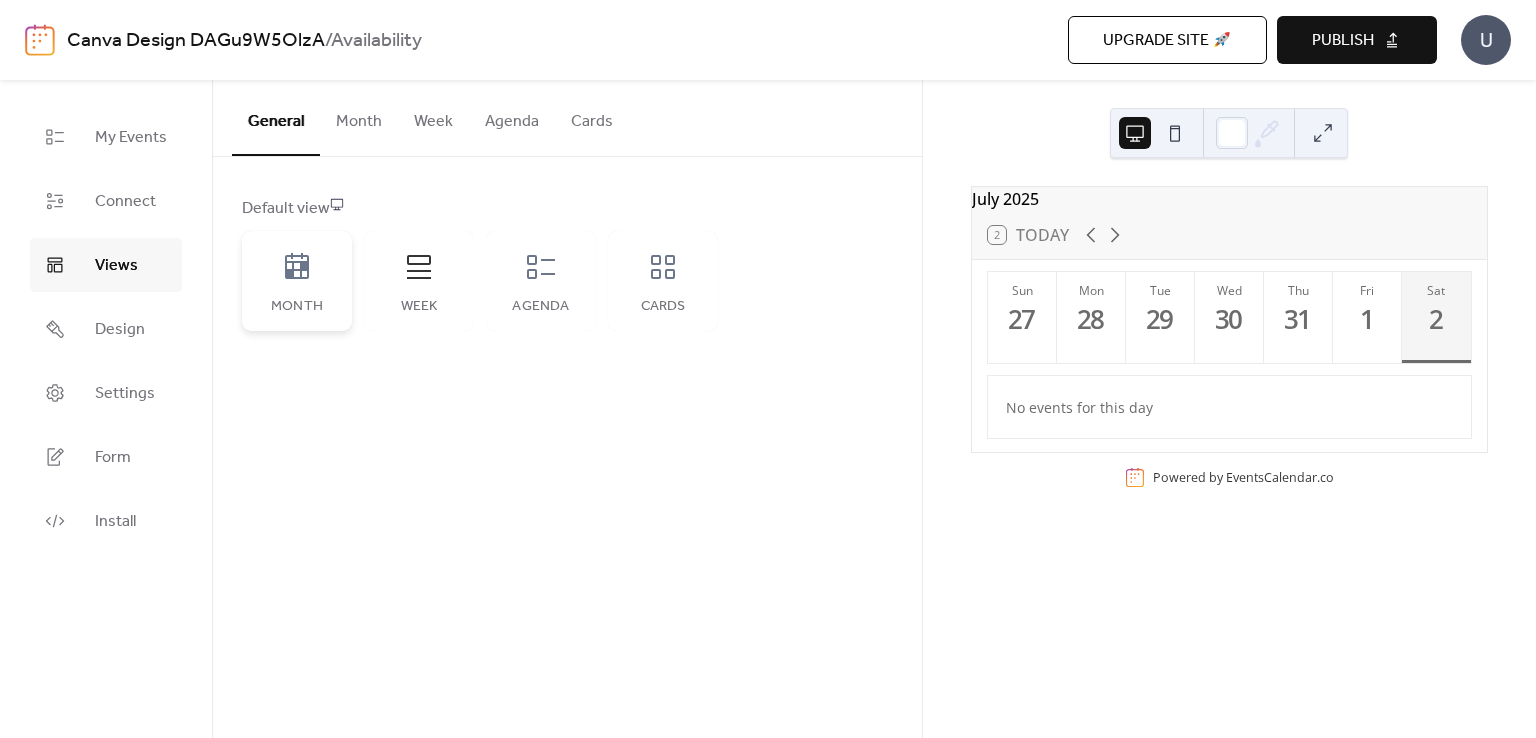 click on "Month" at bounding box center [297, 281] 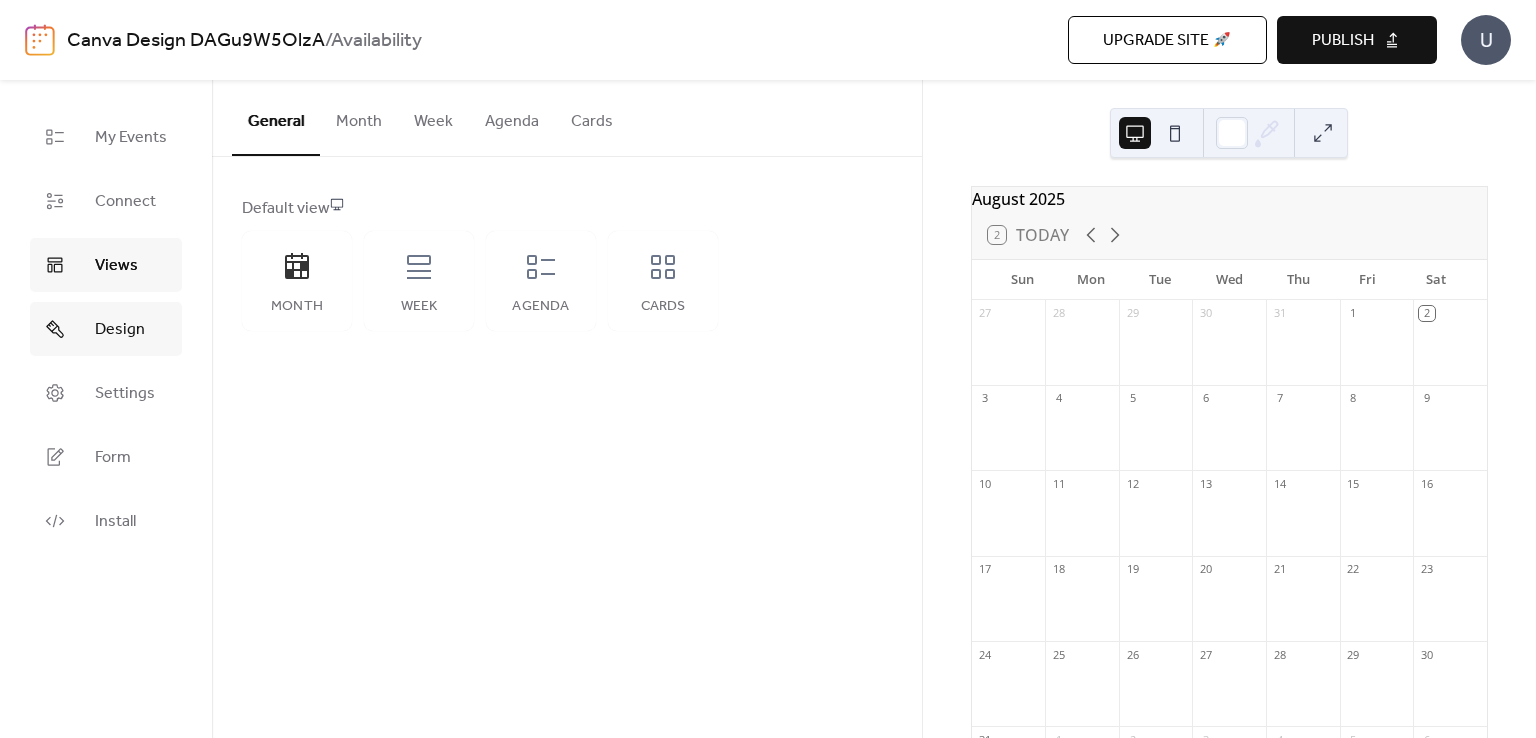 click on "Design" at bounding box center (120, 330) 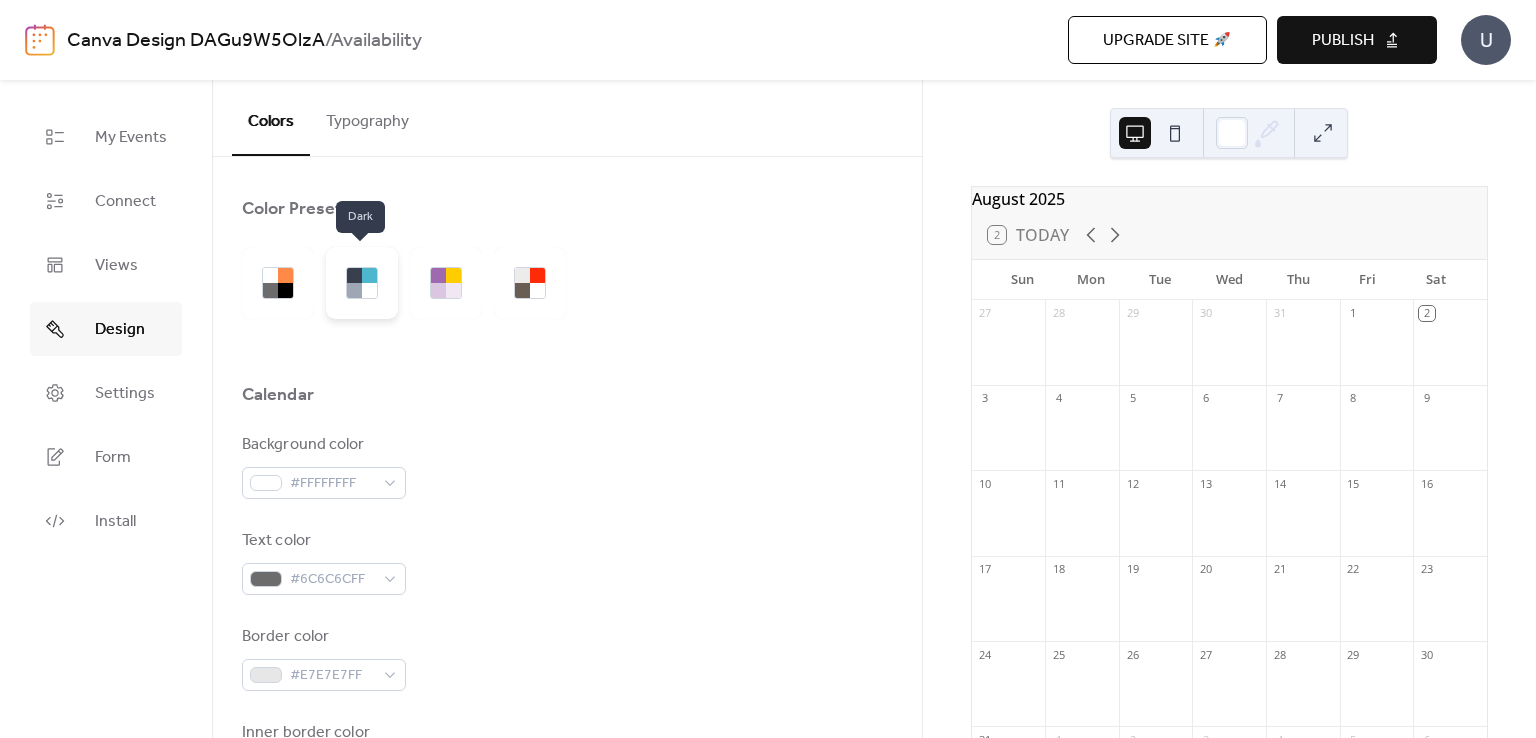 click at bounding box center (354, 275) 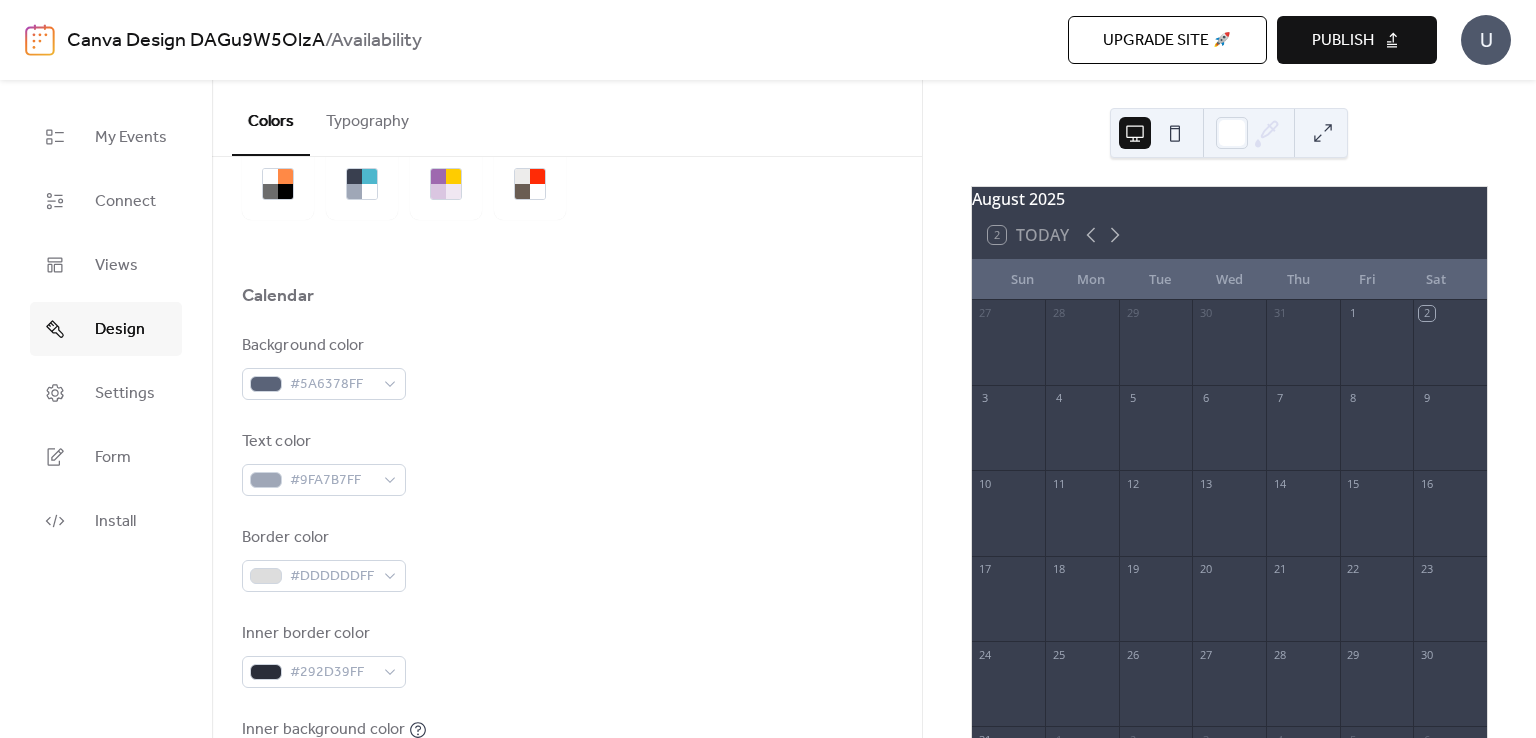 scroll, scrollTop: 100, scrollLeft: 0, axis: vertical 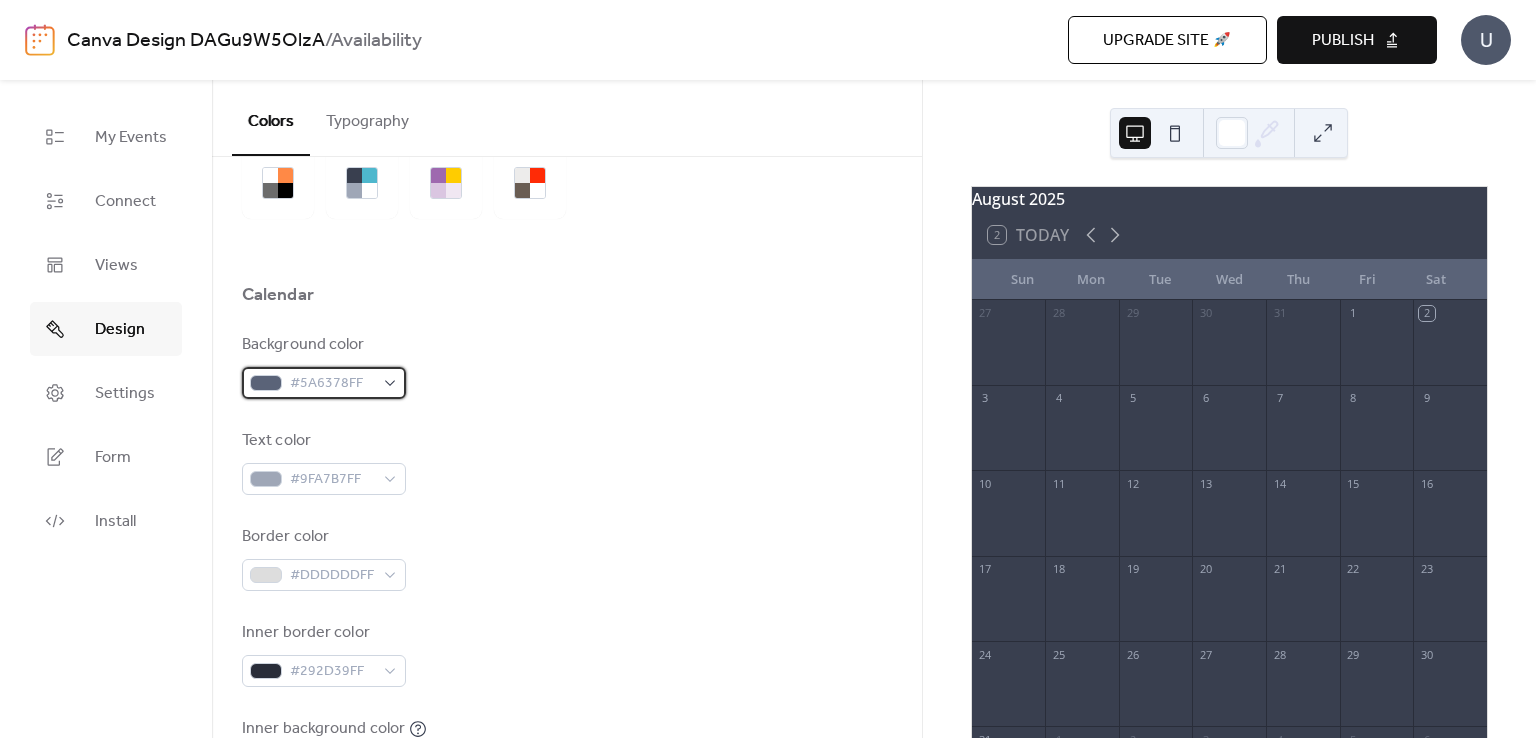 click on "#5A6378FF" at bounding box center (332, 384) 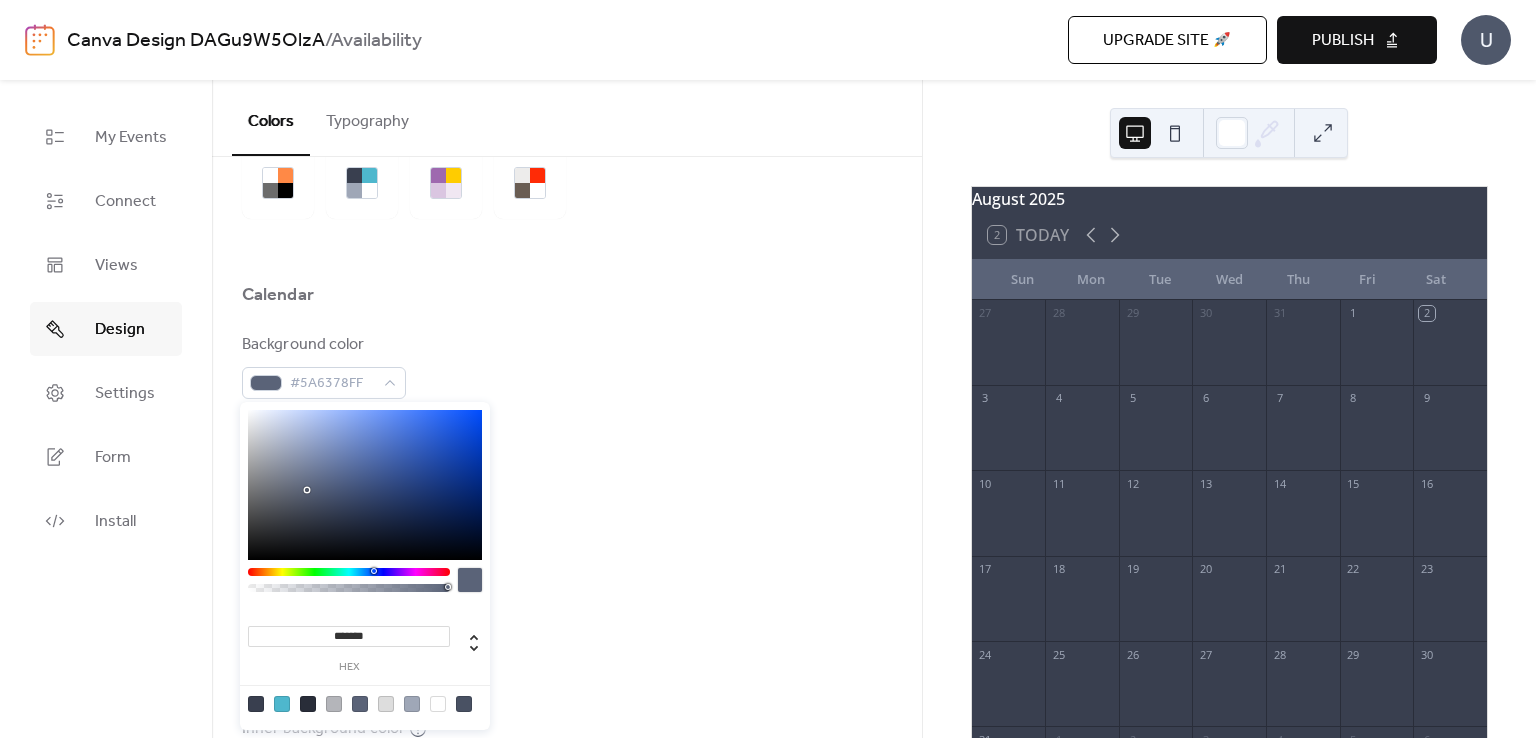 click at bounding box center (567, 325) 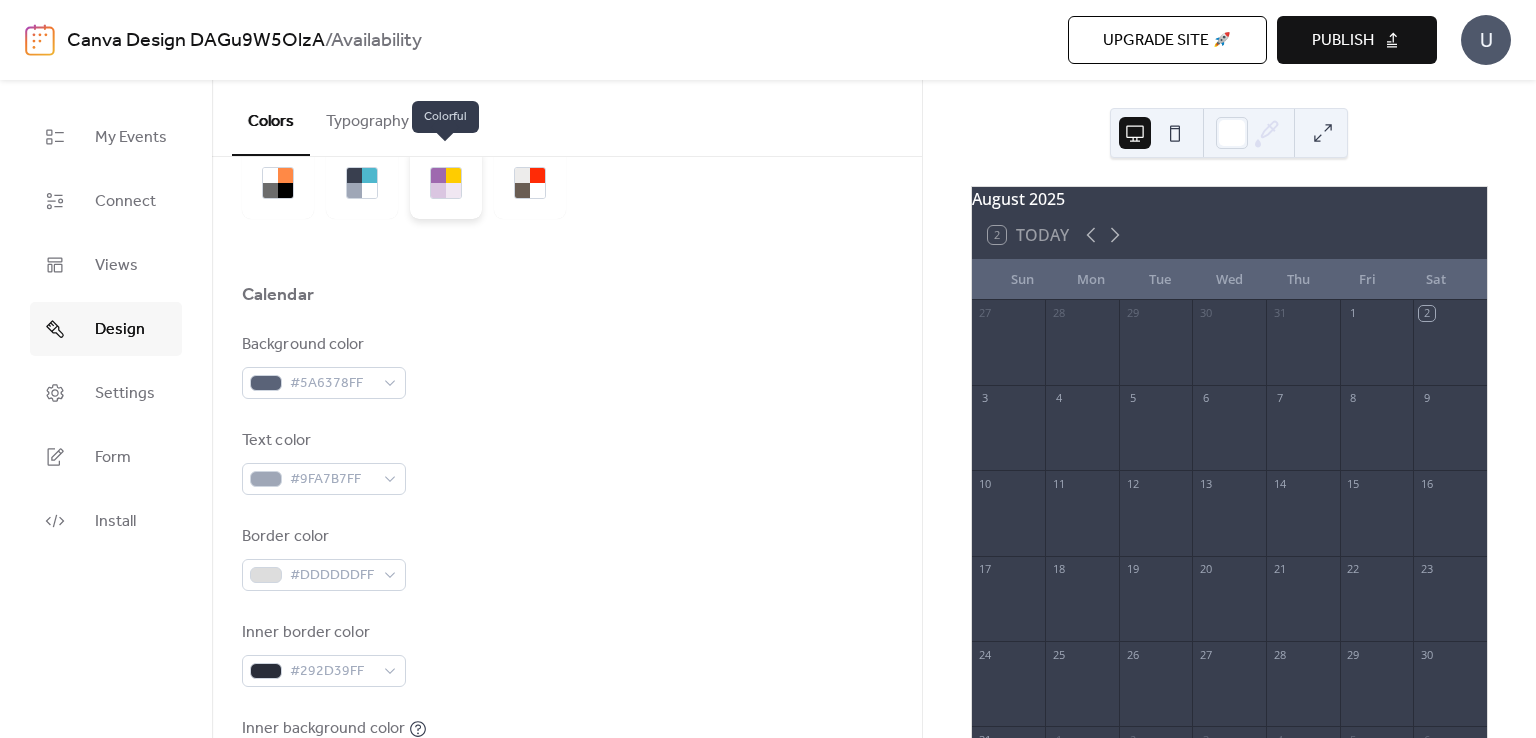 click at bounding box center (446, 183) 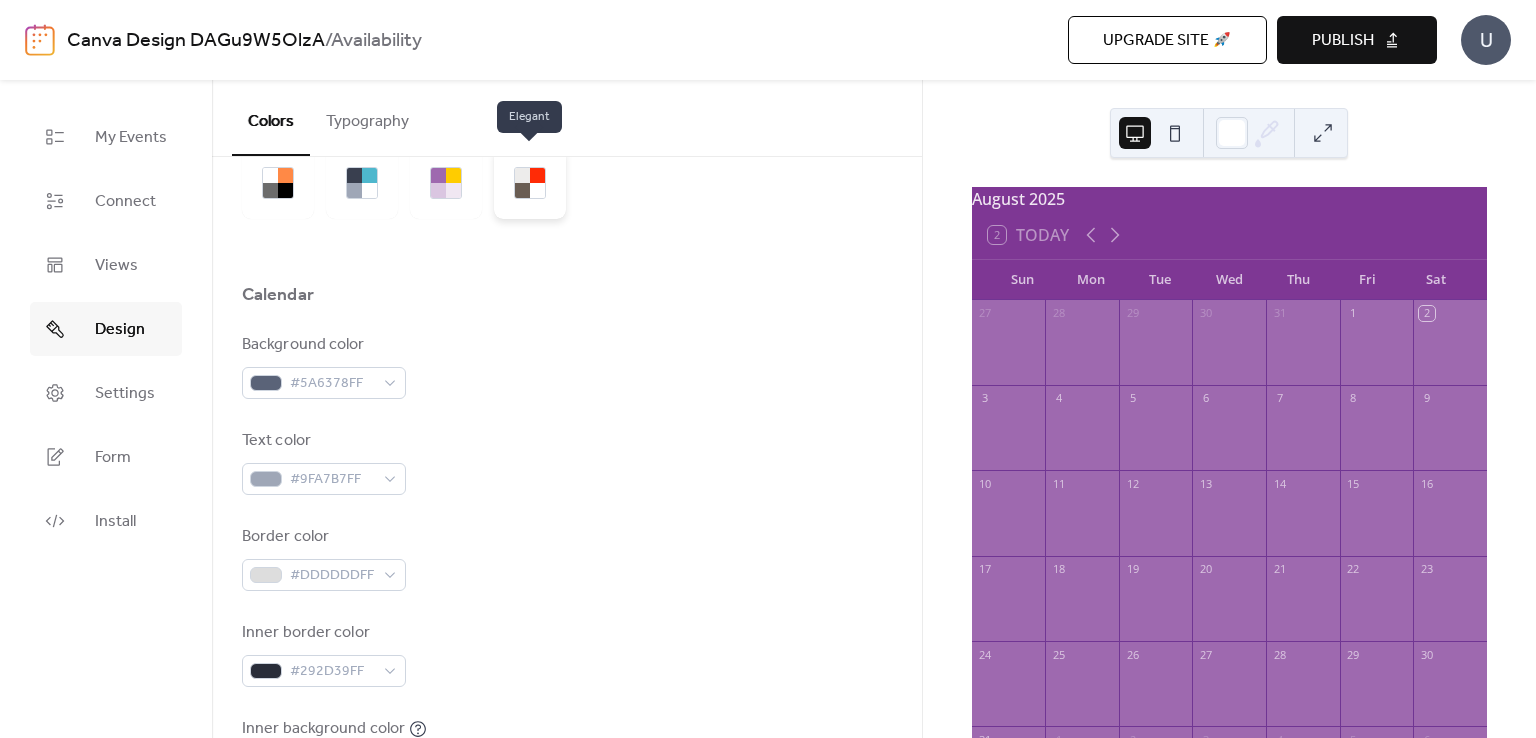 click at bounding box center (537, 190) 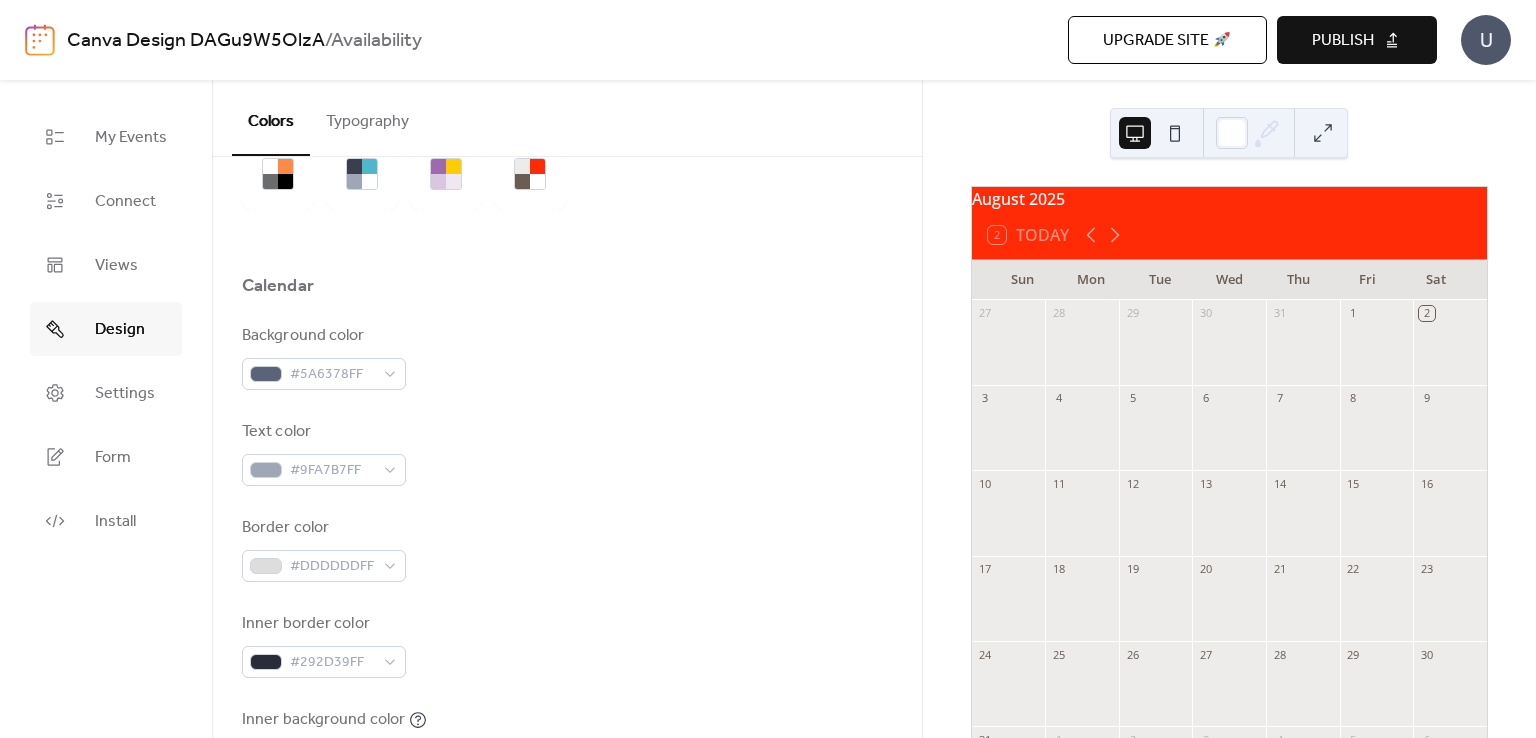 scroll, scrollTop: 100, scrollLeft: 0, axis: vertical 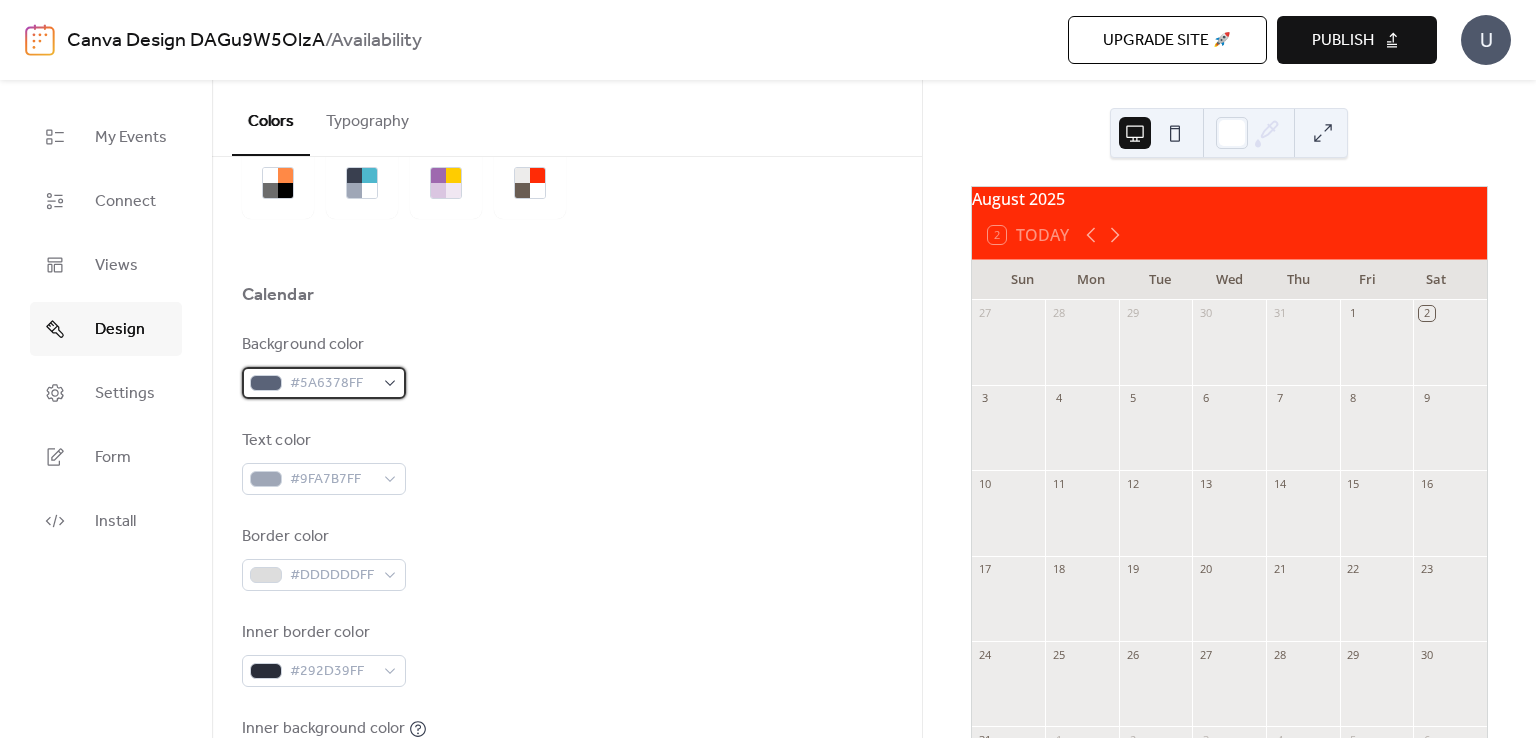 click on "#5A6378FF" at bounding box center (324, 383) 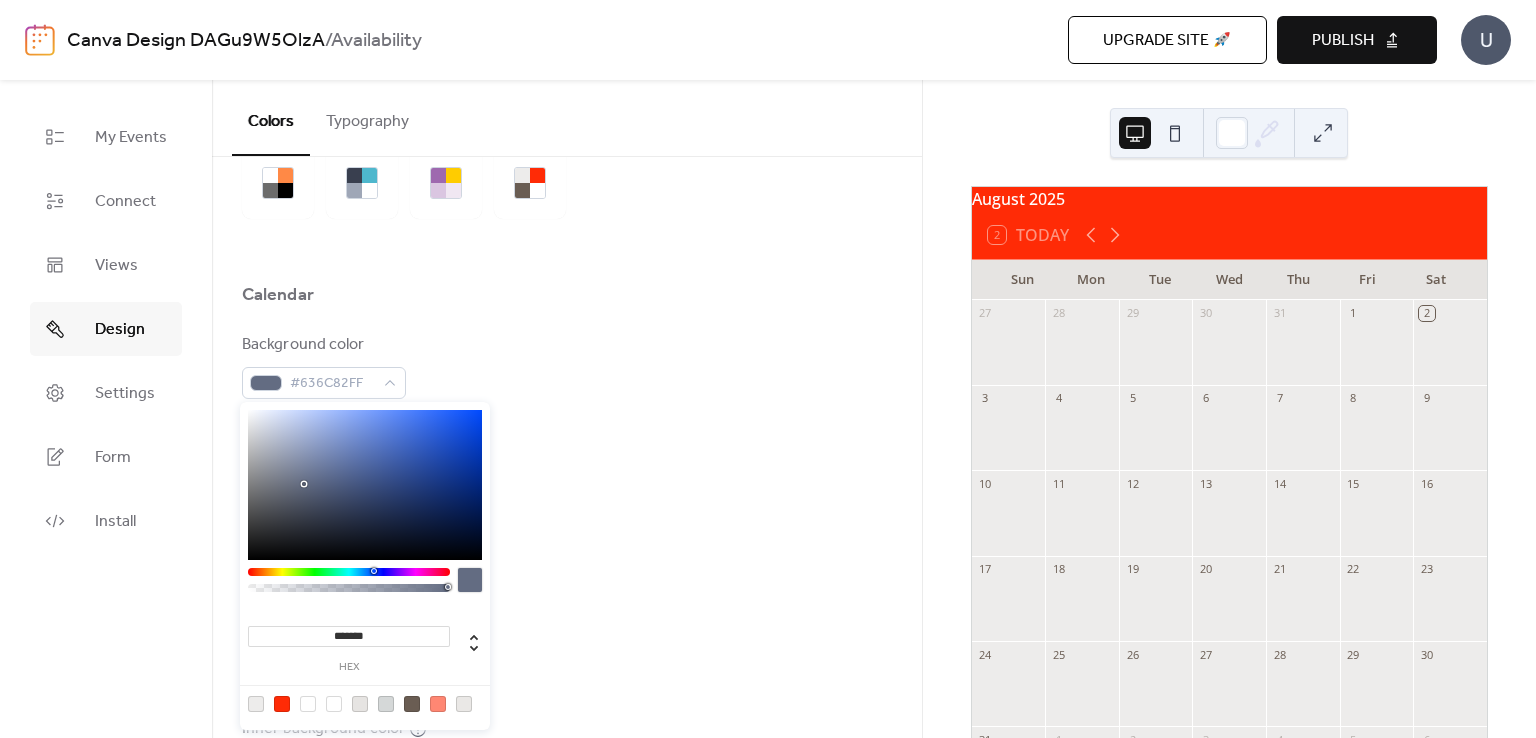 drag, startPoint x: 304, startPoint y: 484, endPoint x: 285, endPoint y: 445, distance: 43.382023 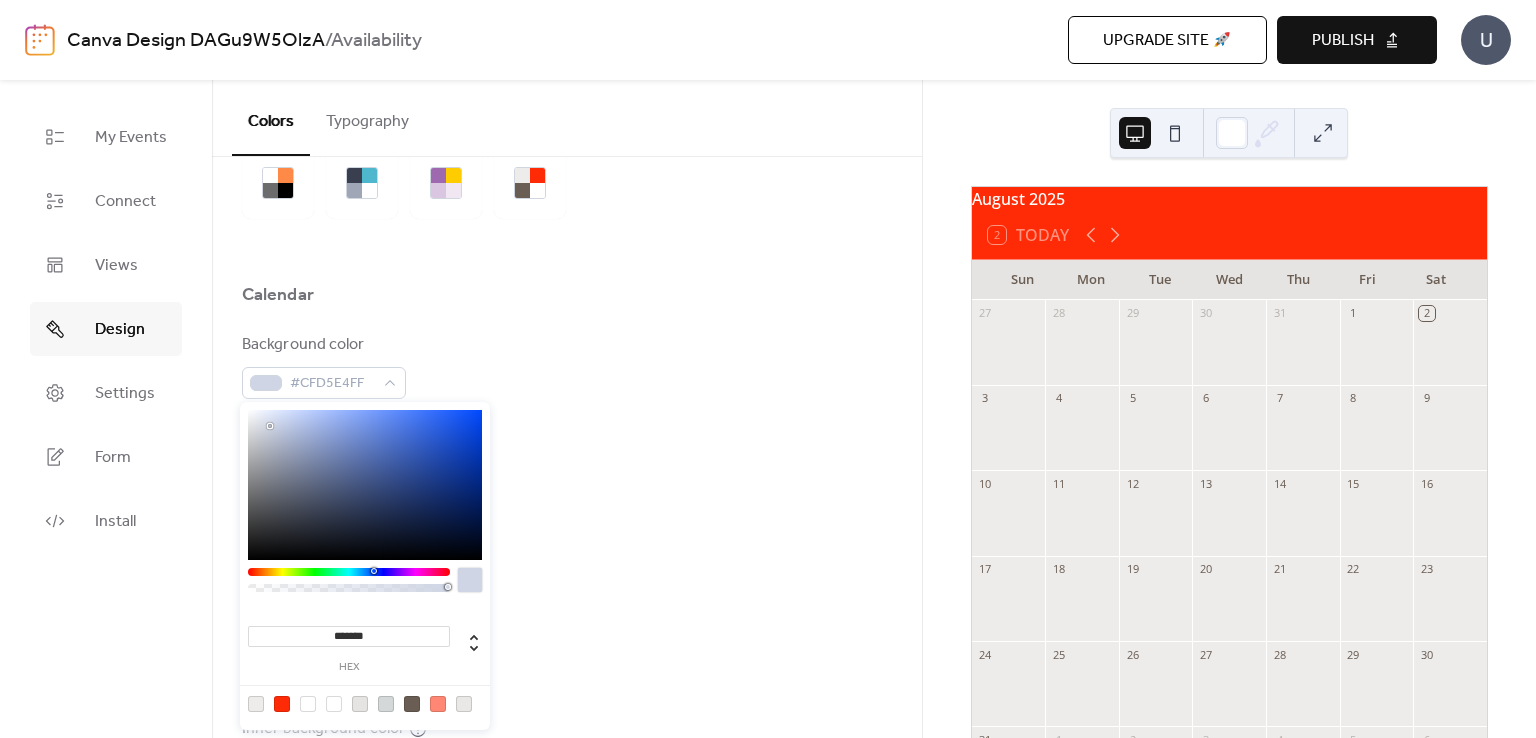 drag, startPoint x: 270, startPoint y: 426, endPoint x: 283, endPoint y: 481, distance: 56.515484 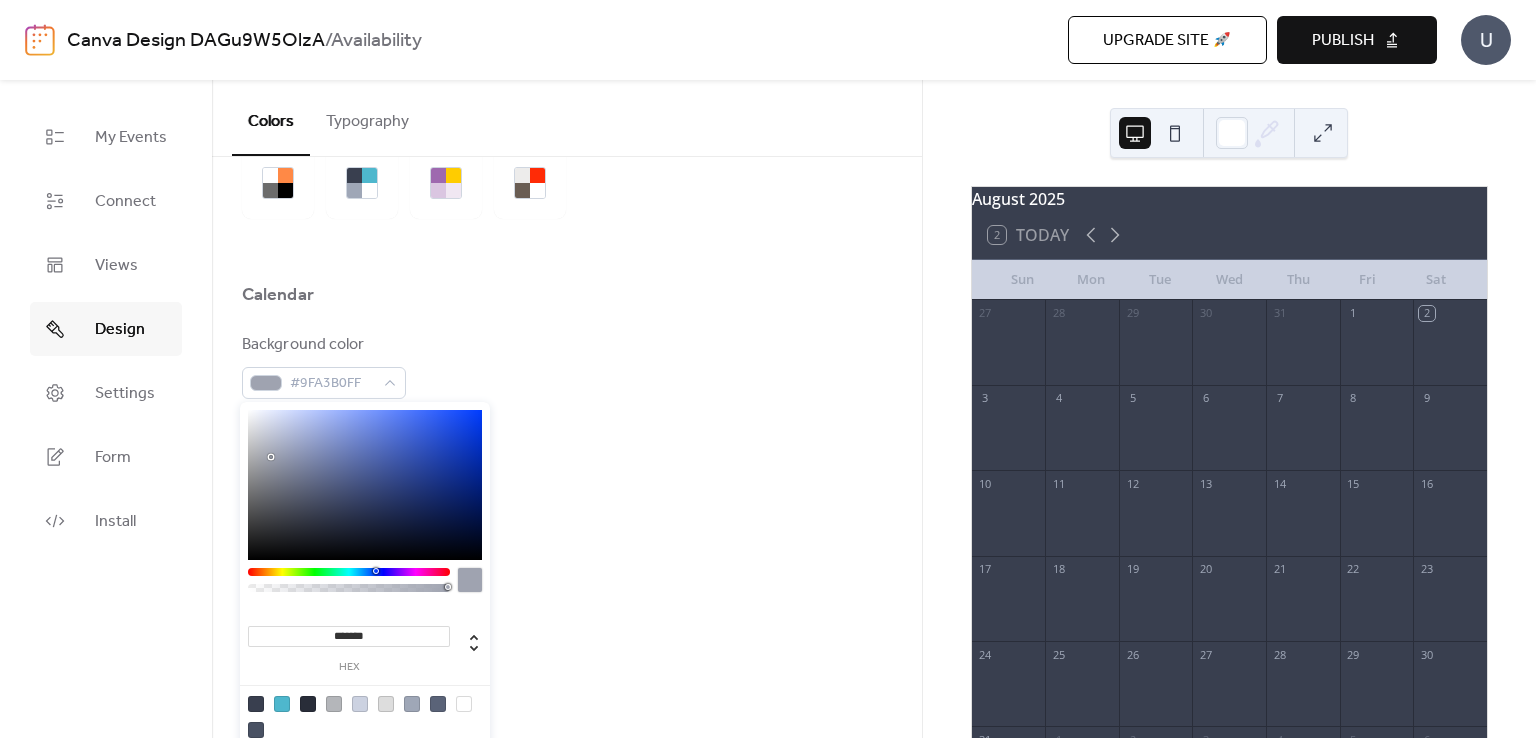 drag, startPoint x: 276, startPoint y: 431, endPoint x: 271, endPoint y: 458, distance: 27.45906 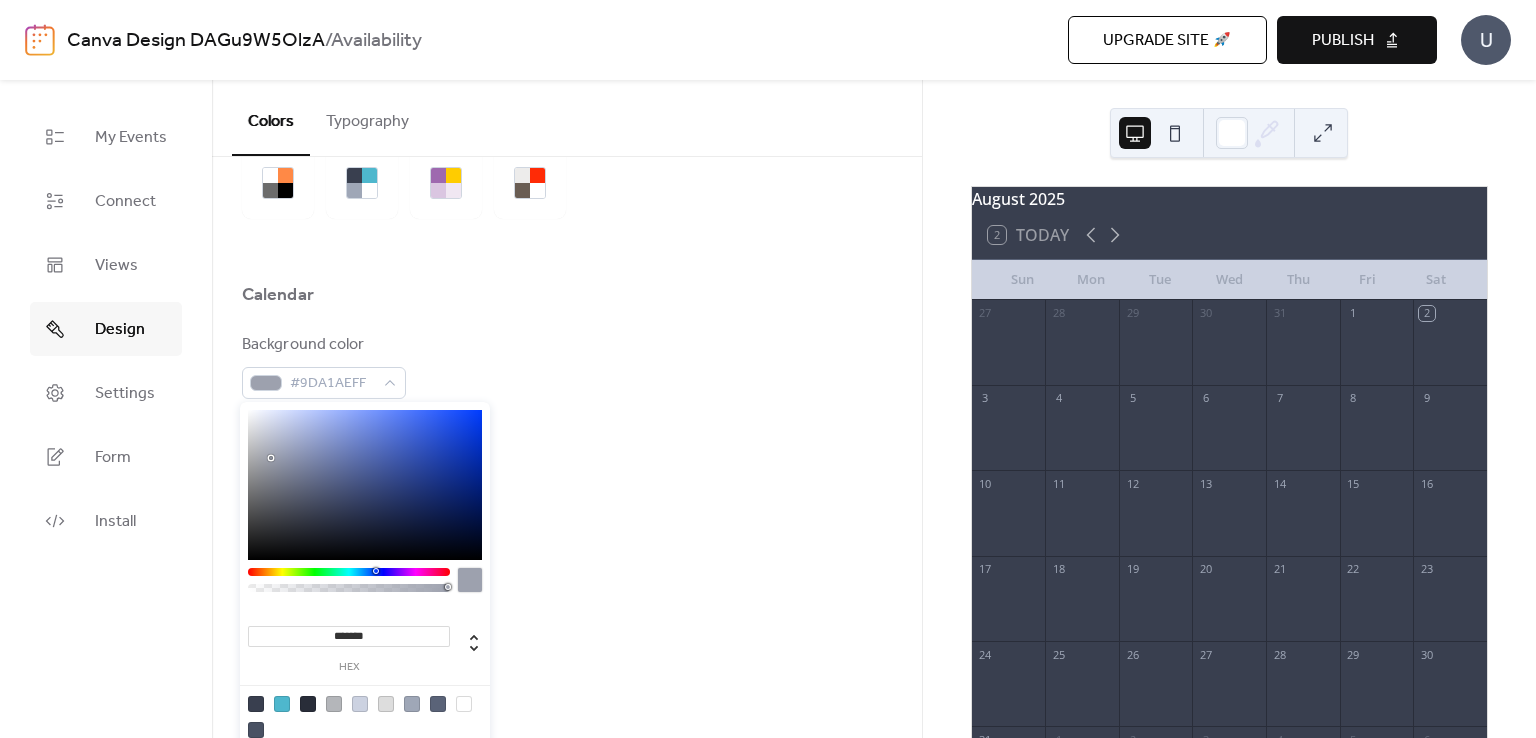 click at bounding box center [271, 458] 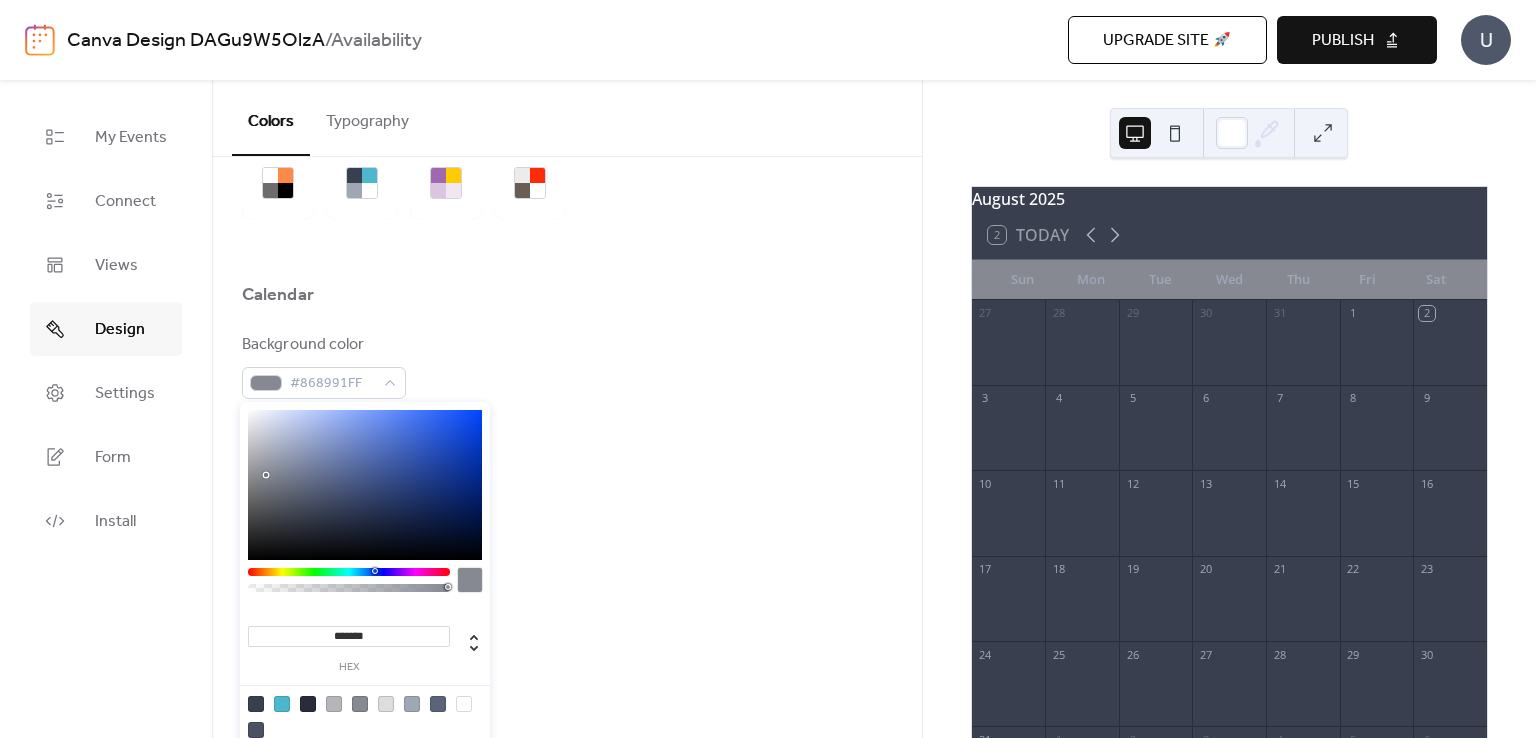 drag, startPoint x: 273, startPoint y: 462, endPoint x: 266, endPoint y: 475, distance: 14.764823 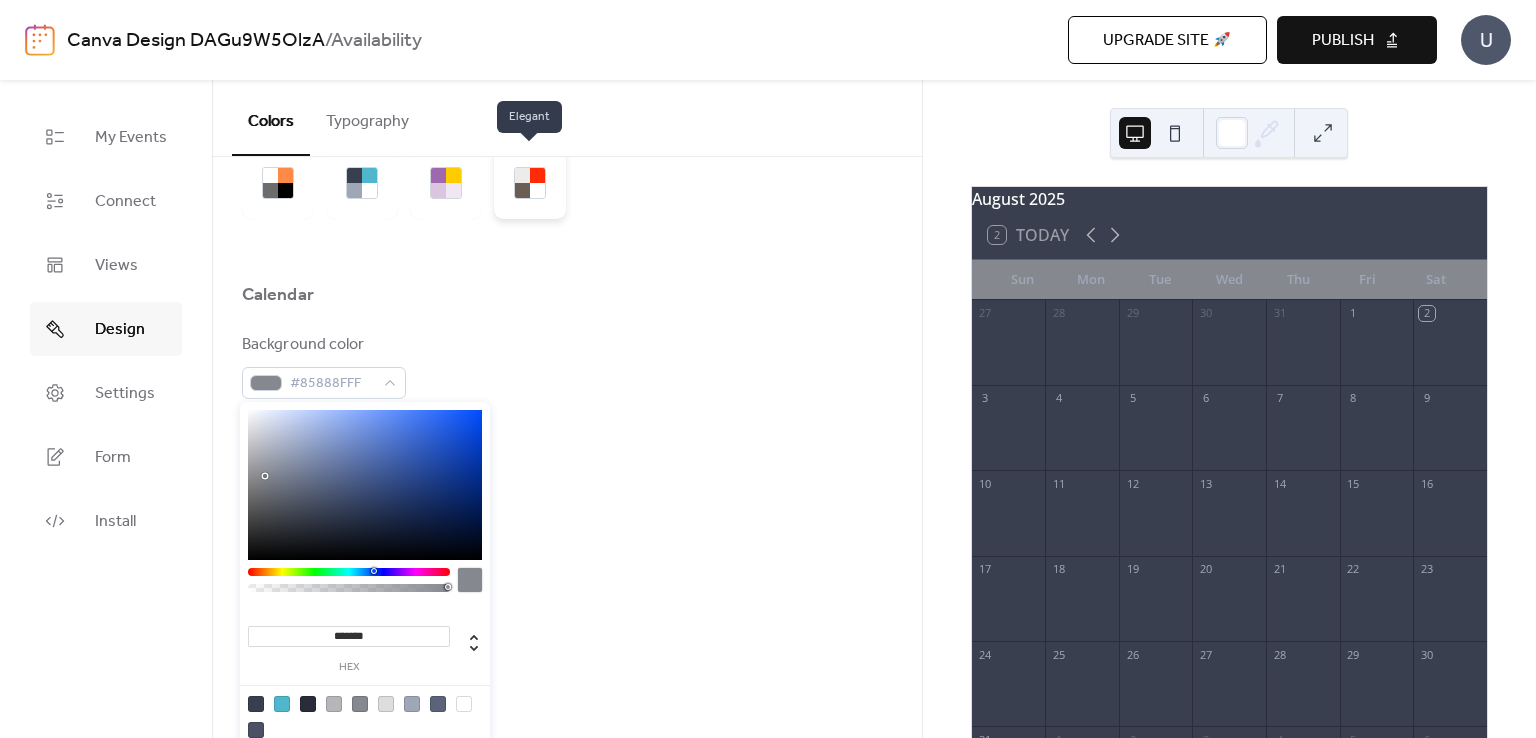 click at bounding box center (530, 183) 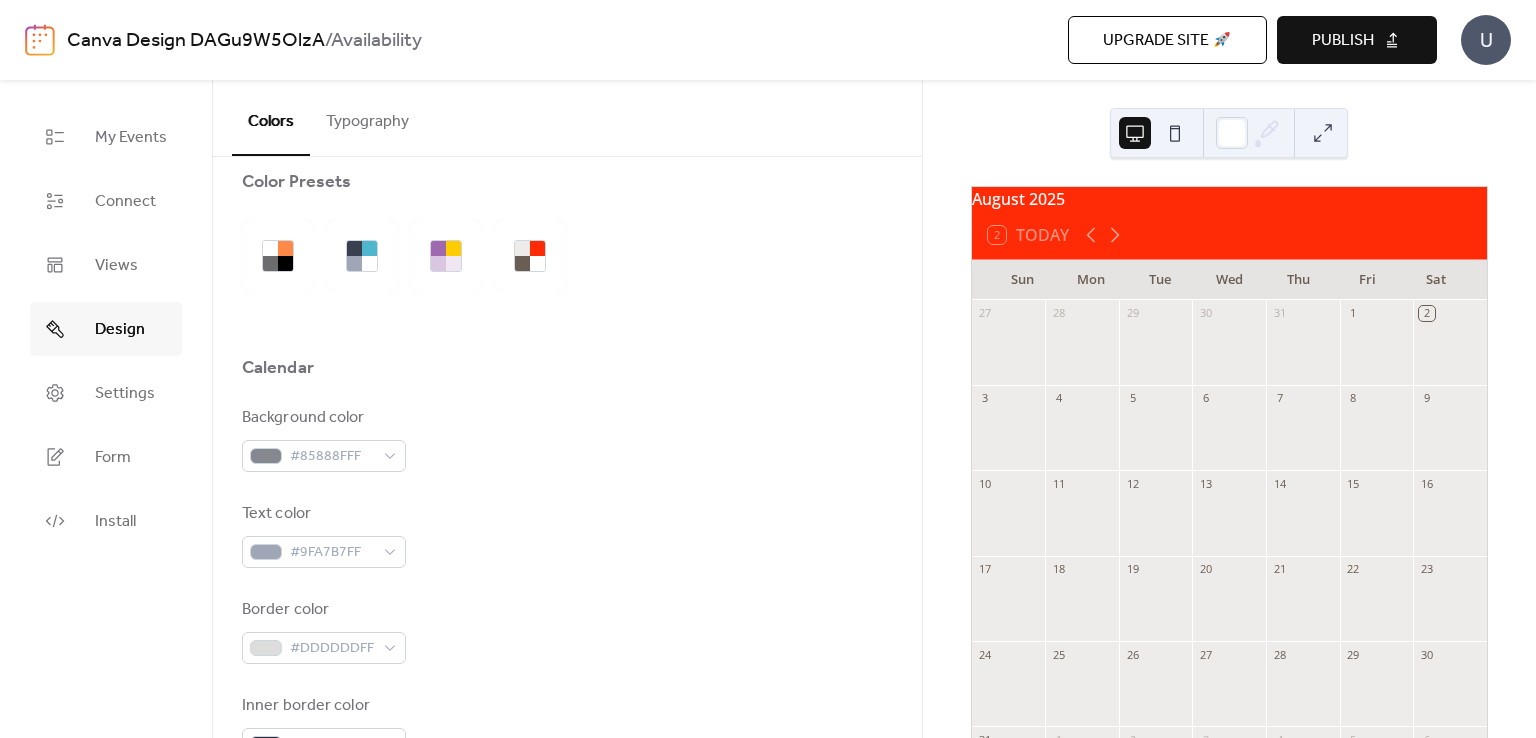 scroll, scrollTop: 0, scrollLeft: 0, axis: both 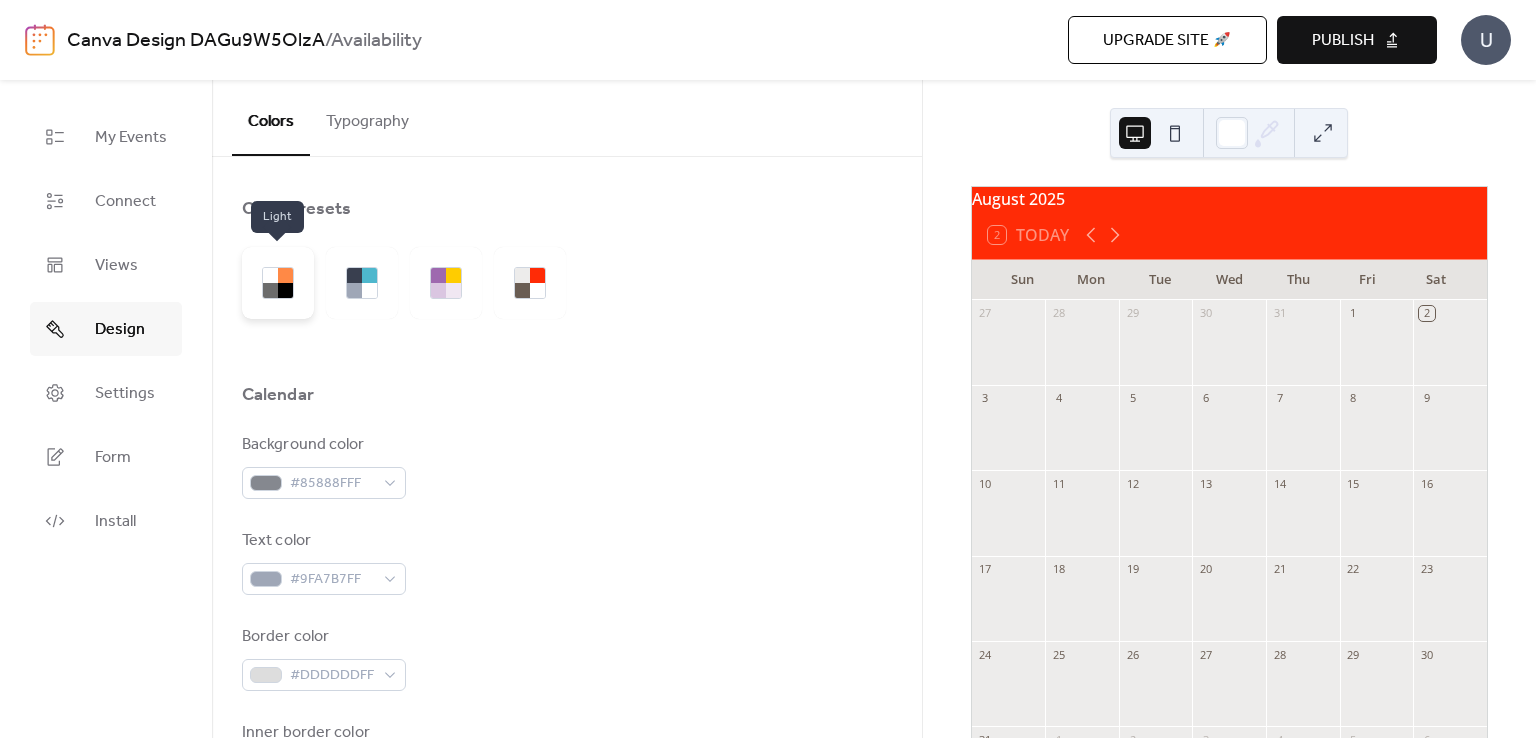click at bounding box center [285, 290] 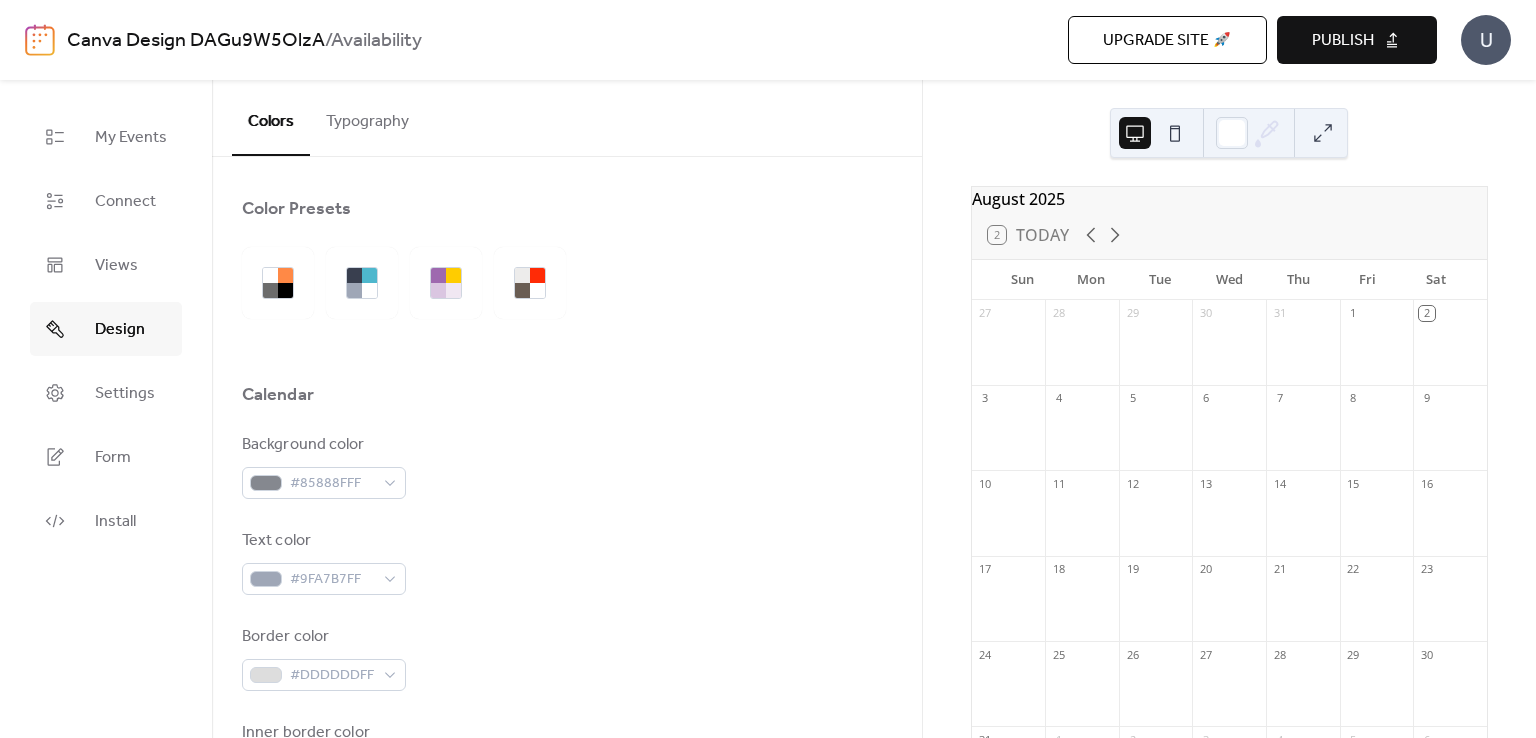 click on "Typography" at bounding box center (367, 117) 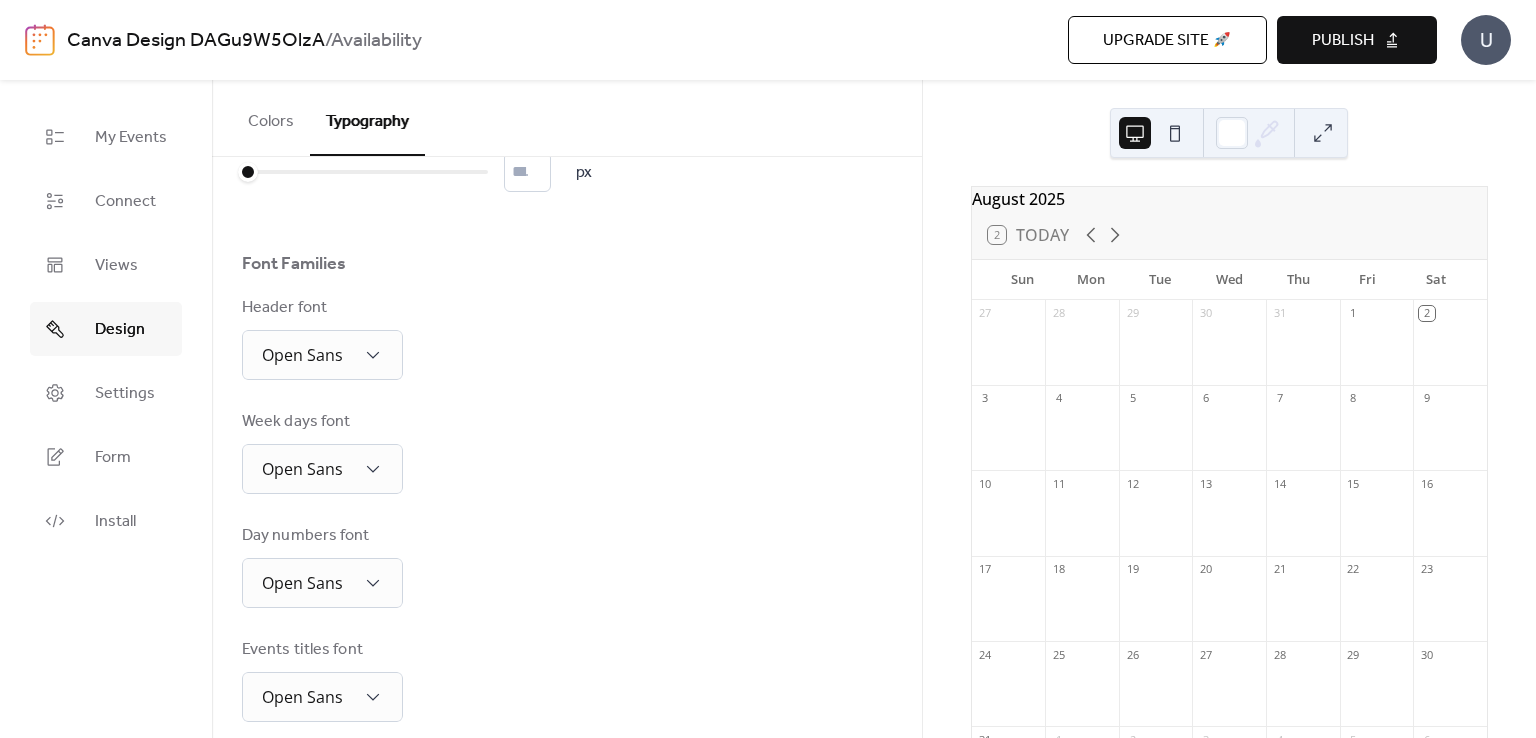 scroll, scrollTop: 0, scrollLeft: 0, axis: both 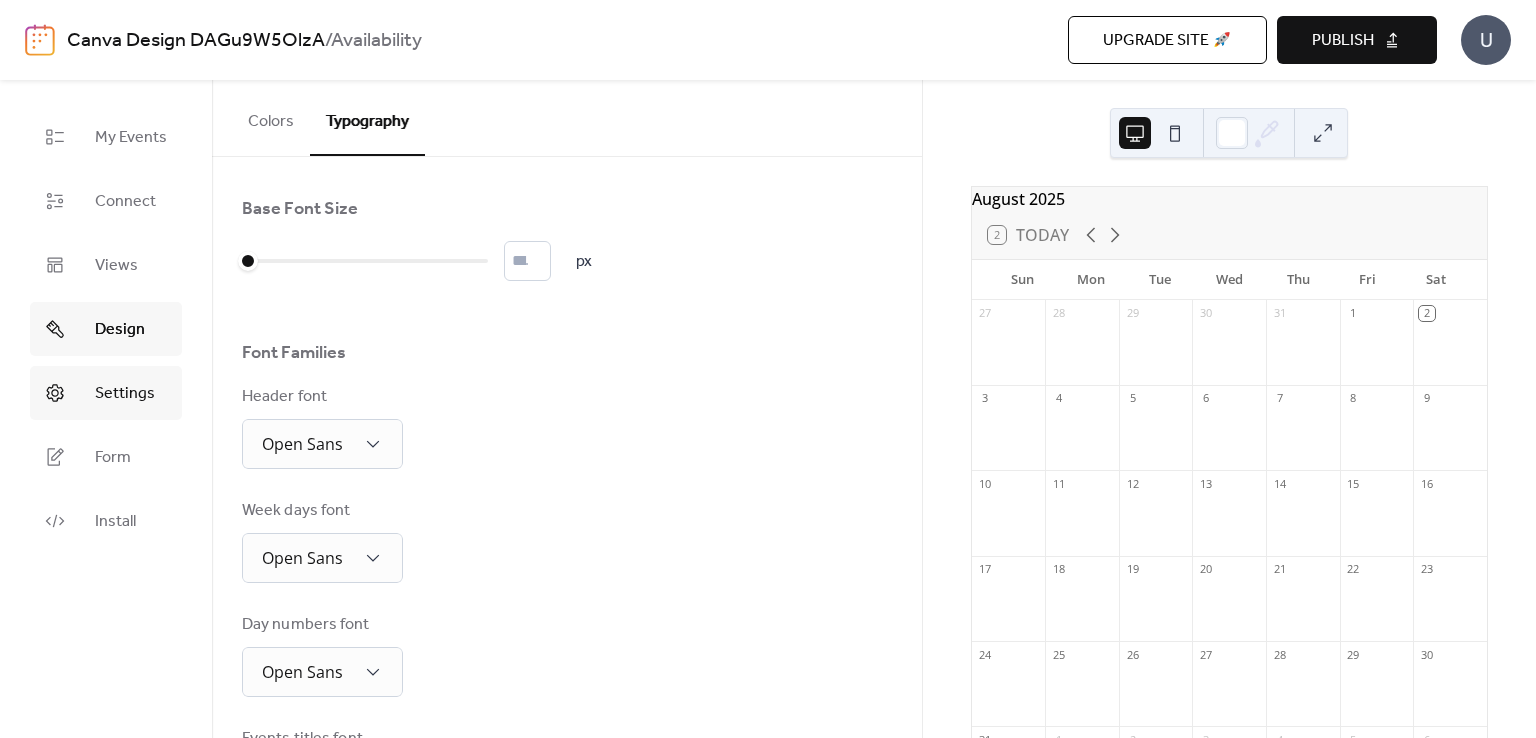 click on "Settings" at bounding box center [125, 394] 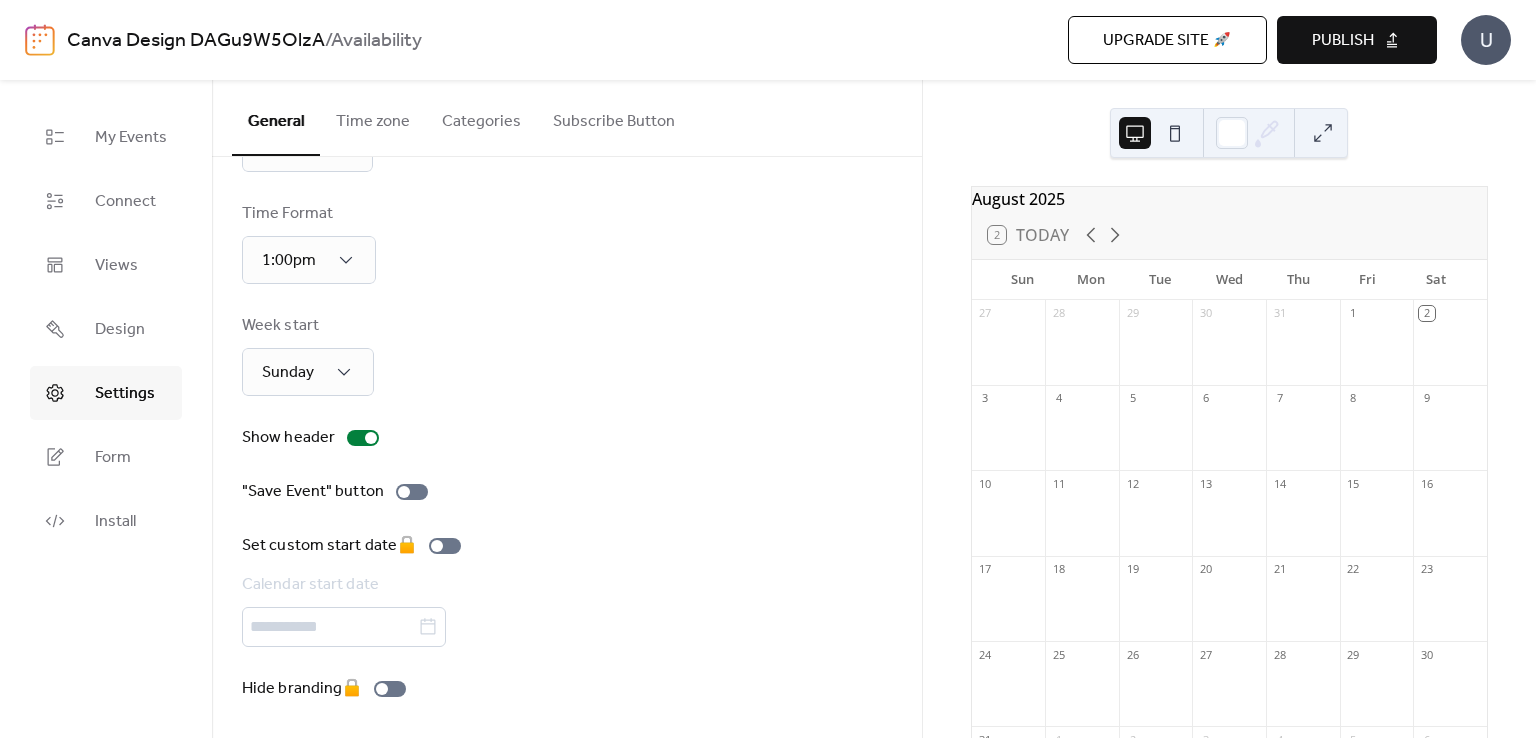 scroll, scrollTop: 109, scrollLeft: 0, axis: vertical 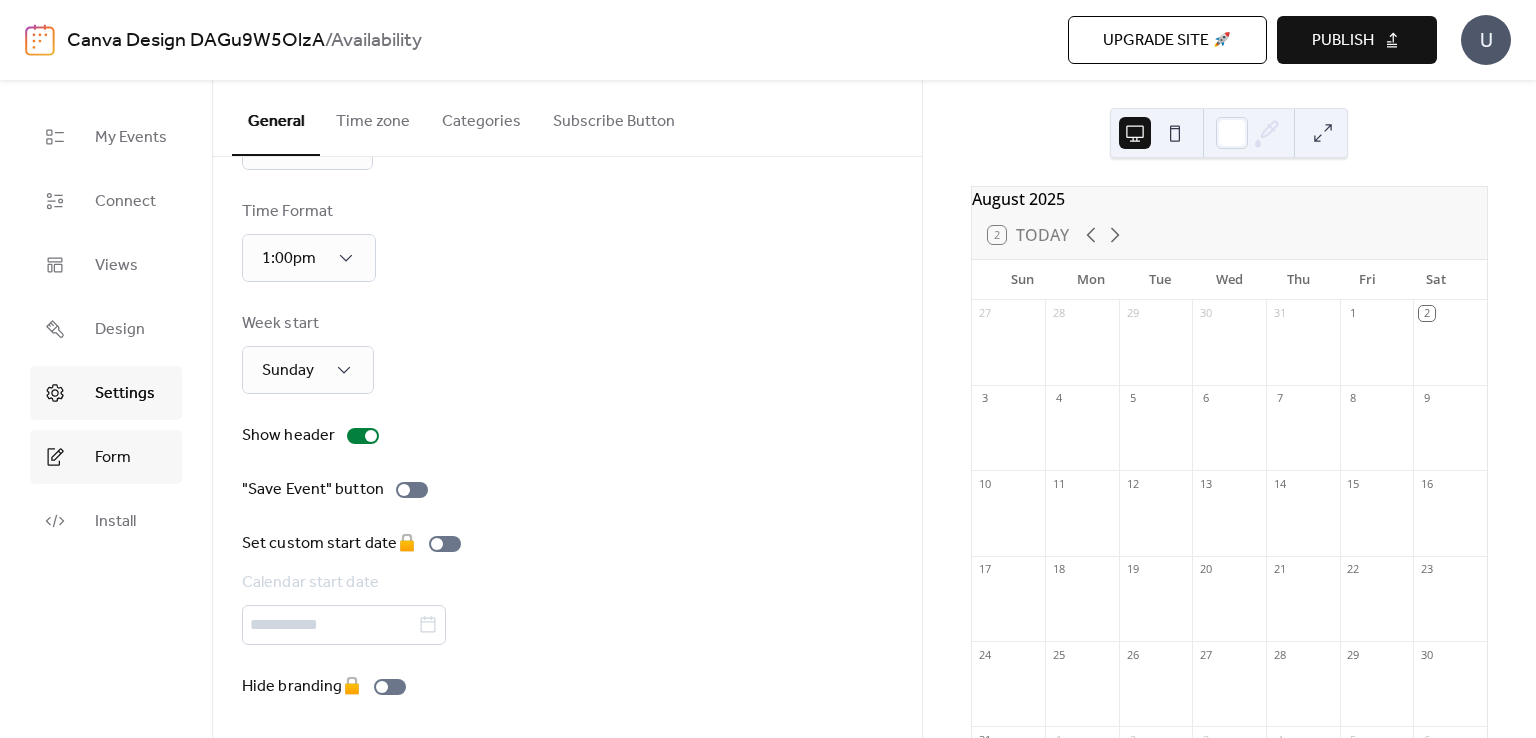 click on "Form" at bounding box center [113, 458] 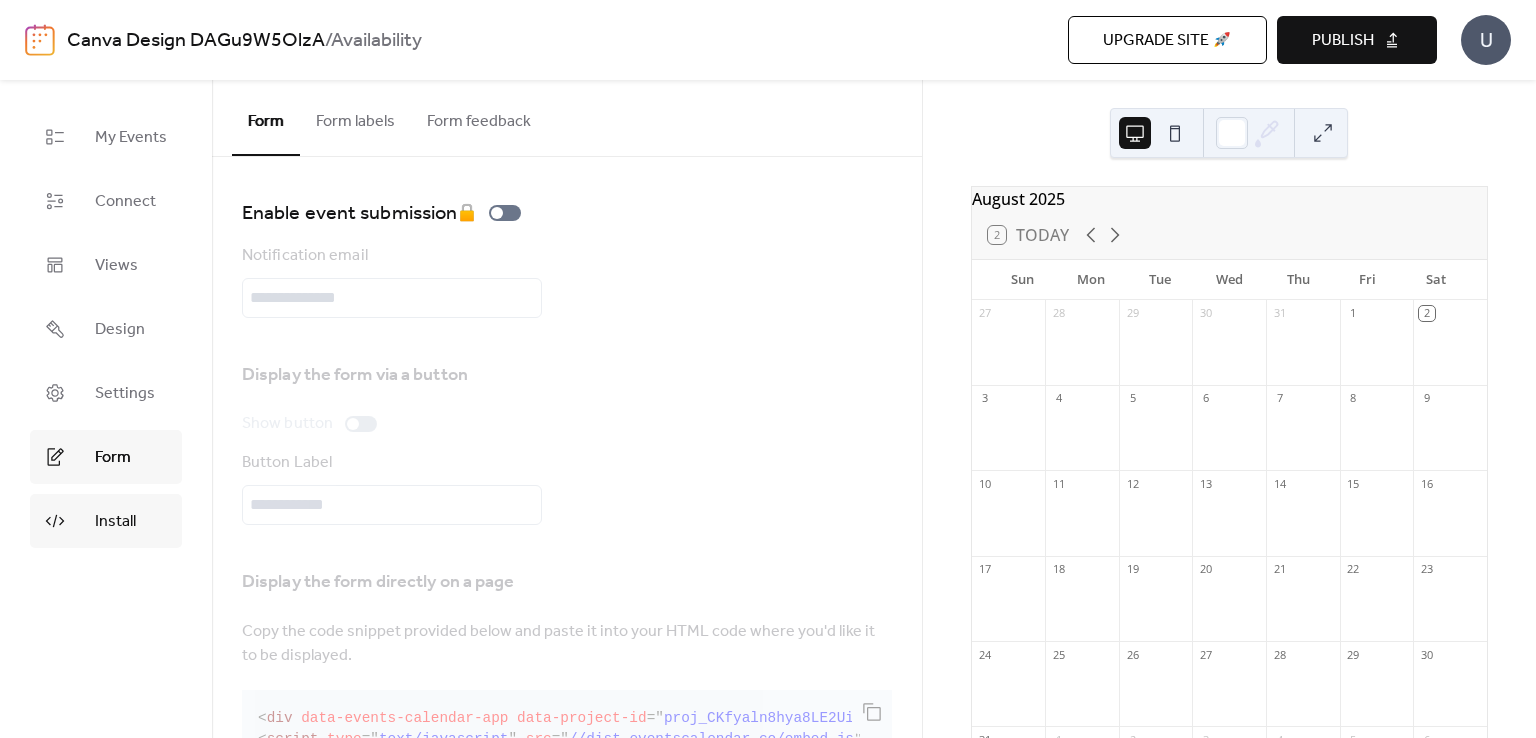 click on "Install" at bounding box center (115, 522) 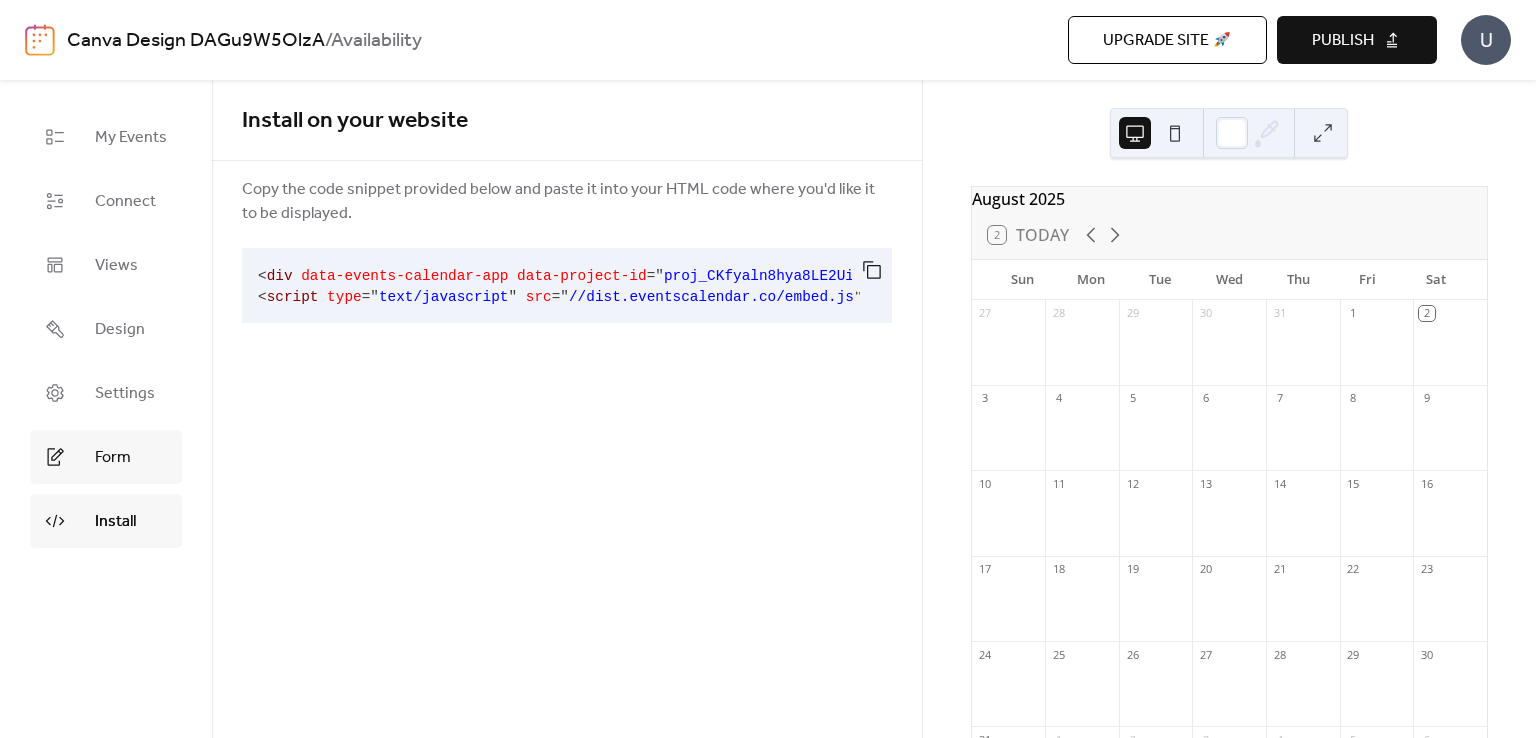 click on "Form" at bounding box center (113, 458) 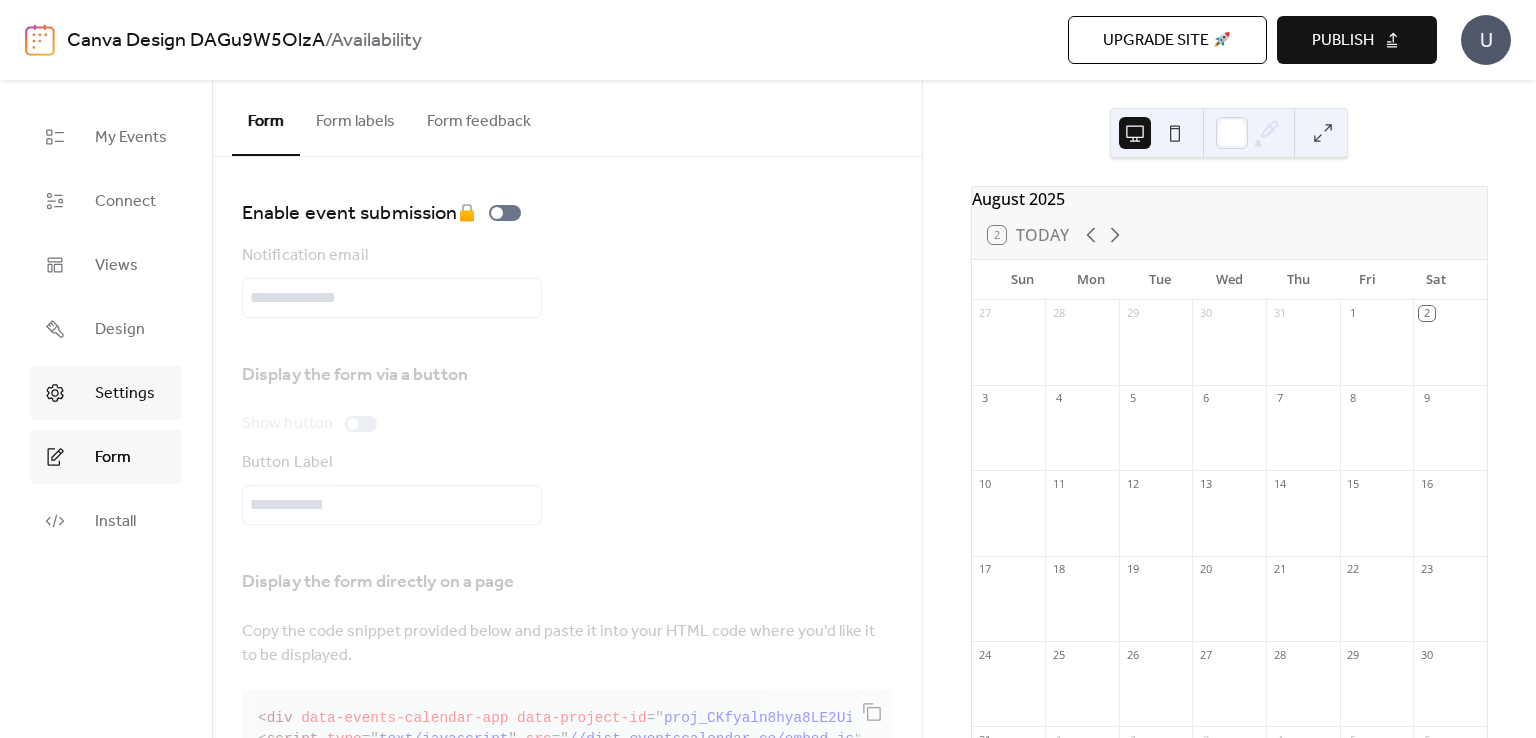 click on "Settings" at bounding box center (125, 394) 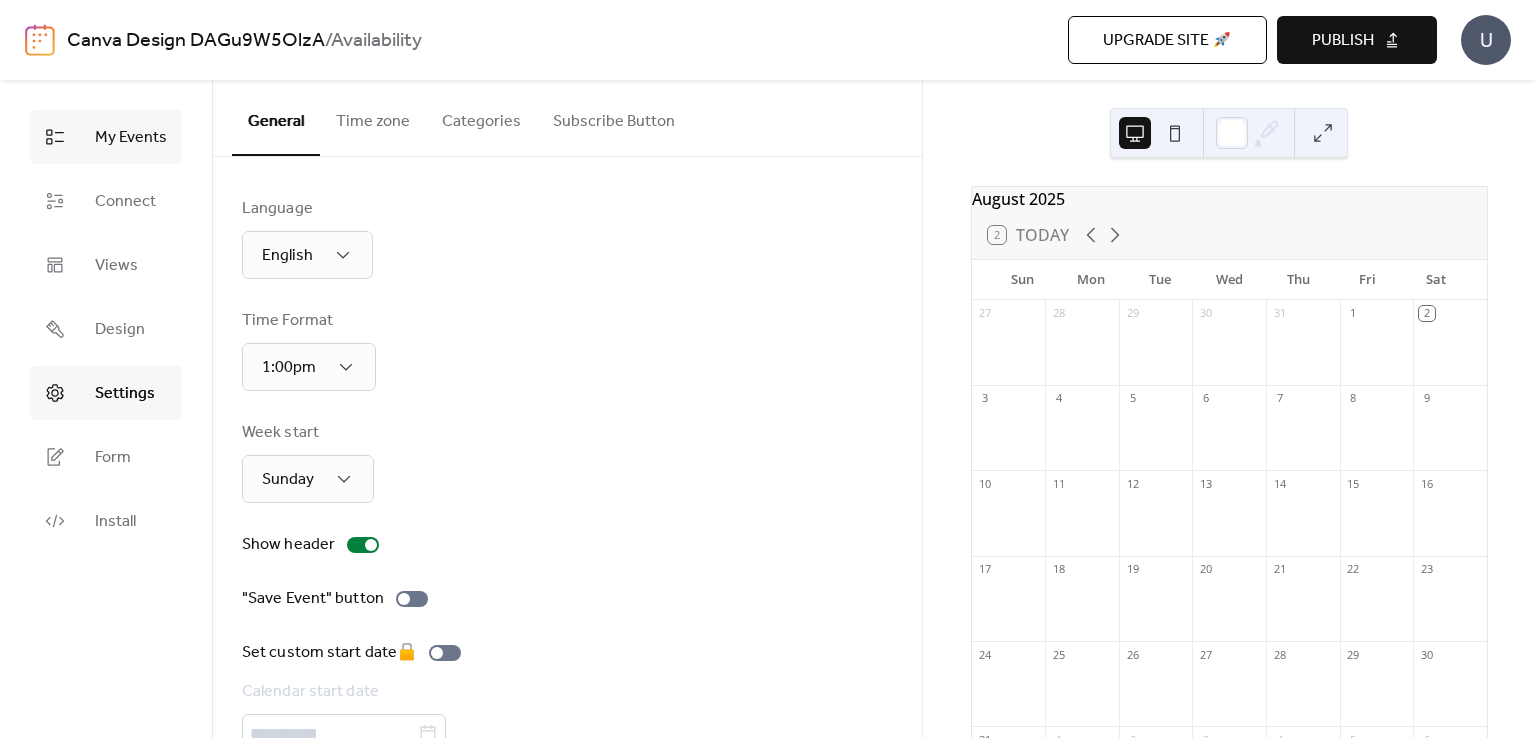click on "My Events" at bounding box center (131, 138) 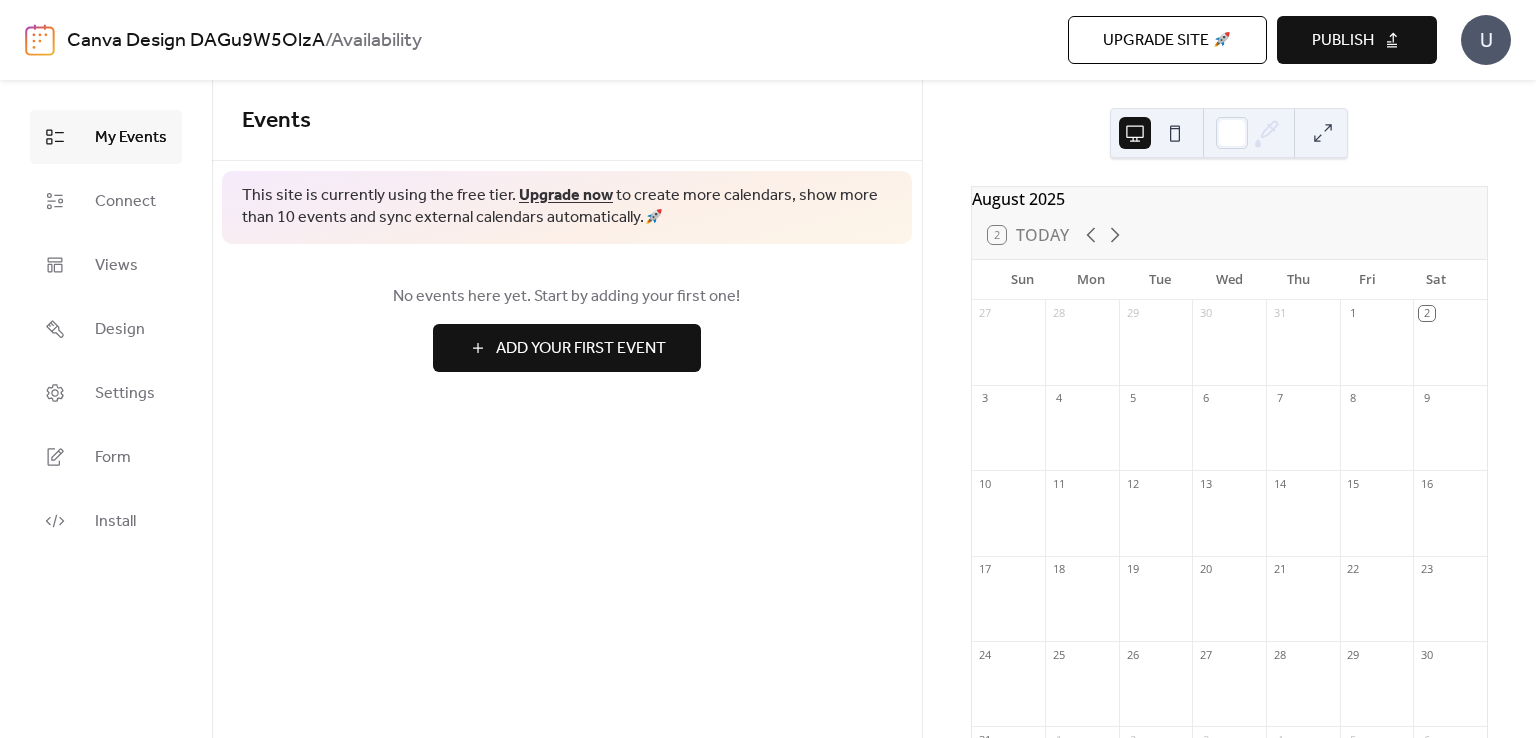 click on "Events This site is currently using the free tier.   Upgrade now   to create more calendars, show more than 10 events and sync external calendars automatically. 🚀 No events here yet. Start by adding your first one! Add Your First Event Cancel" at bounding box center (567, 409) 